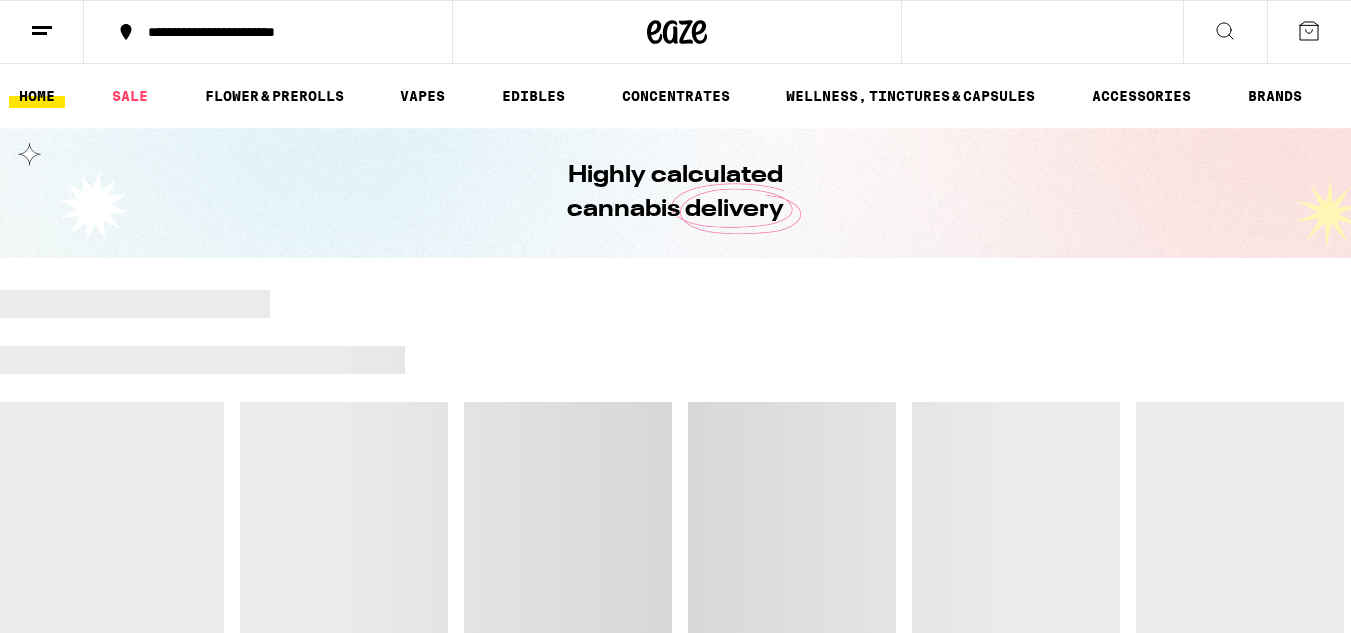 scroll, scrollTop: 0, scrollLeft: 0, axis: both 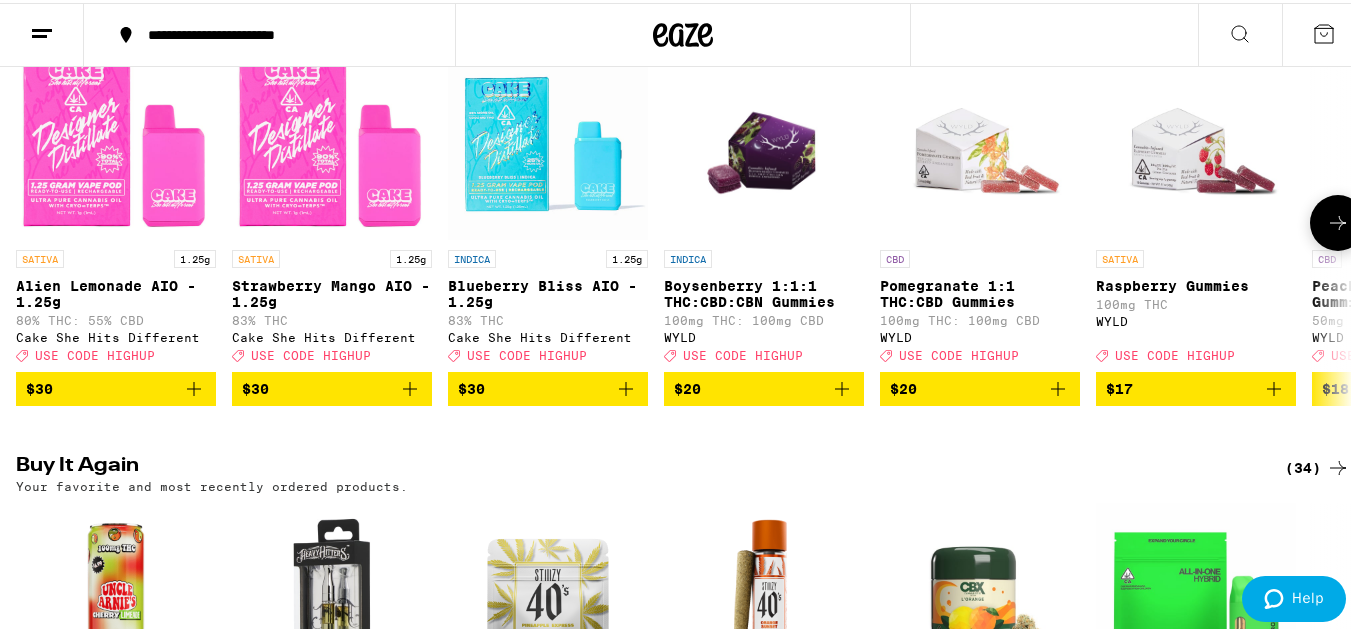 click 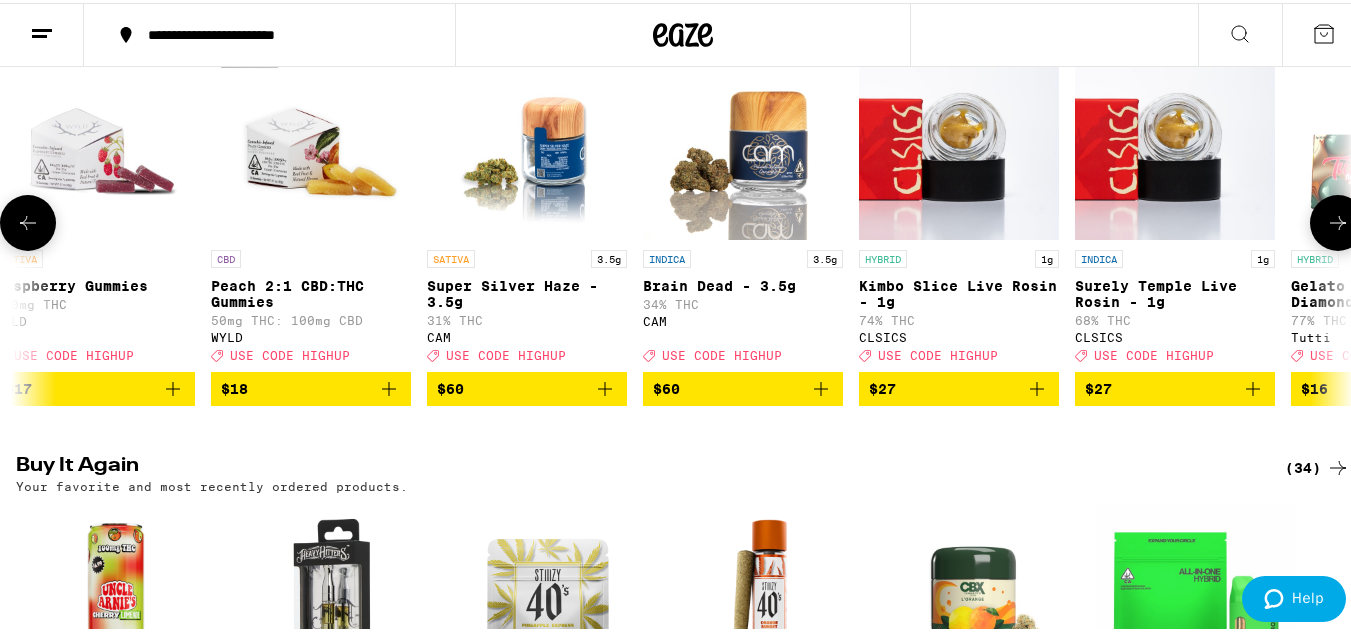 click 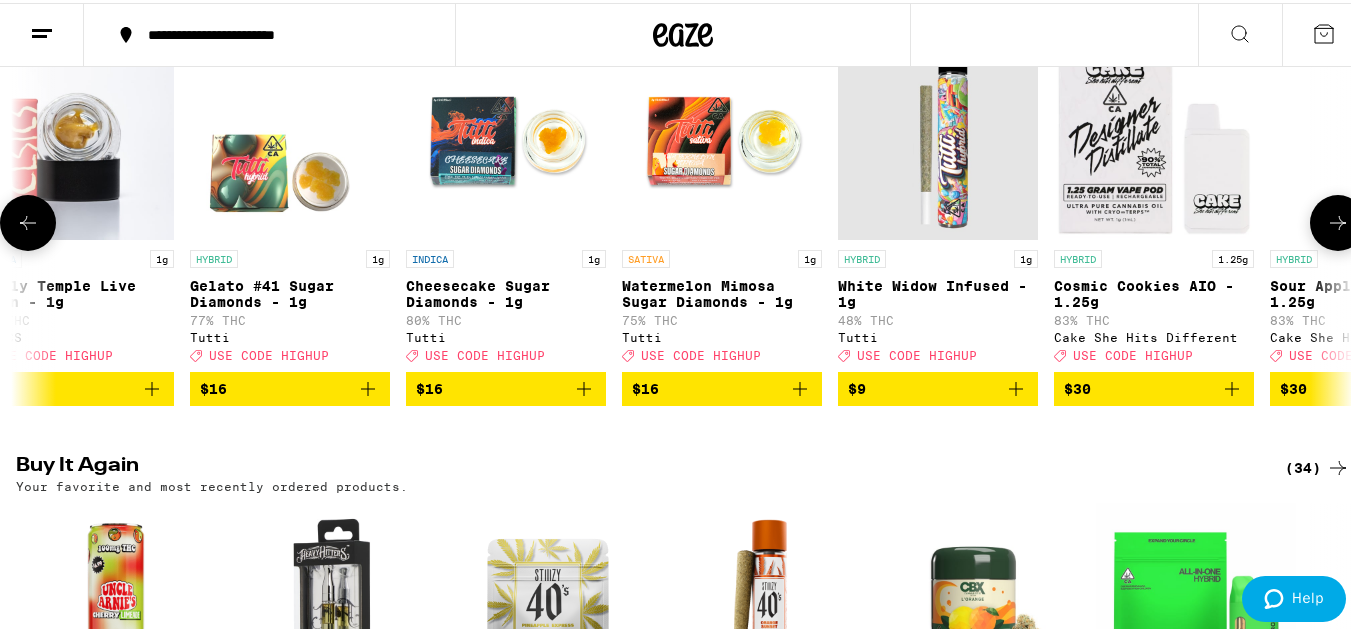 click 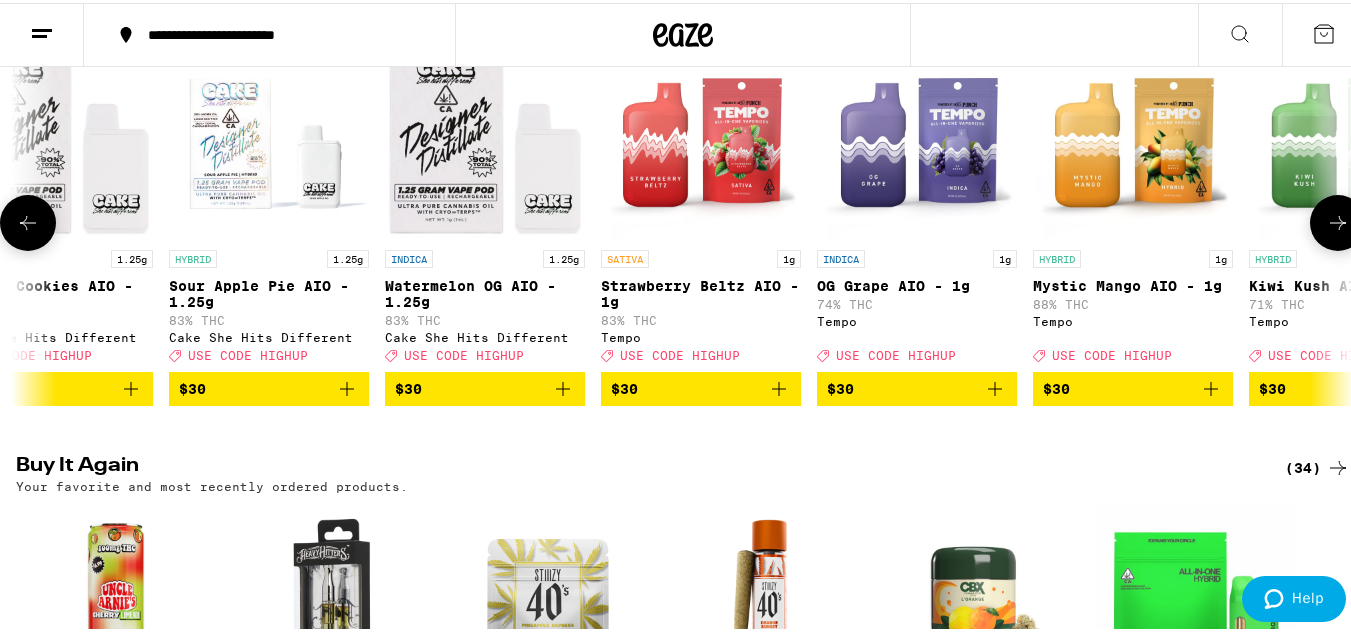 click 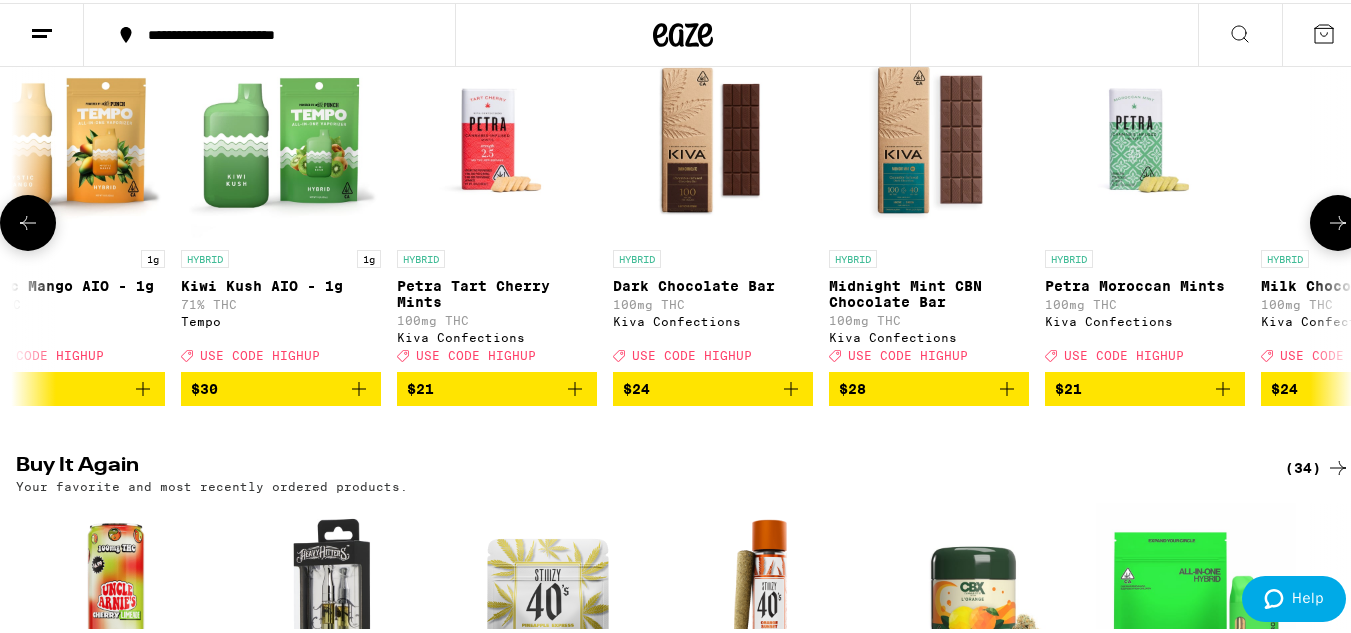 scroll, scrollTop: 0, scrollLeft: 4404, axis: horizontal 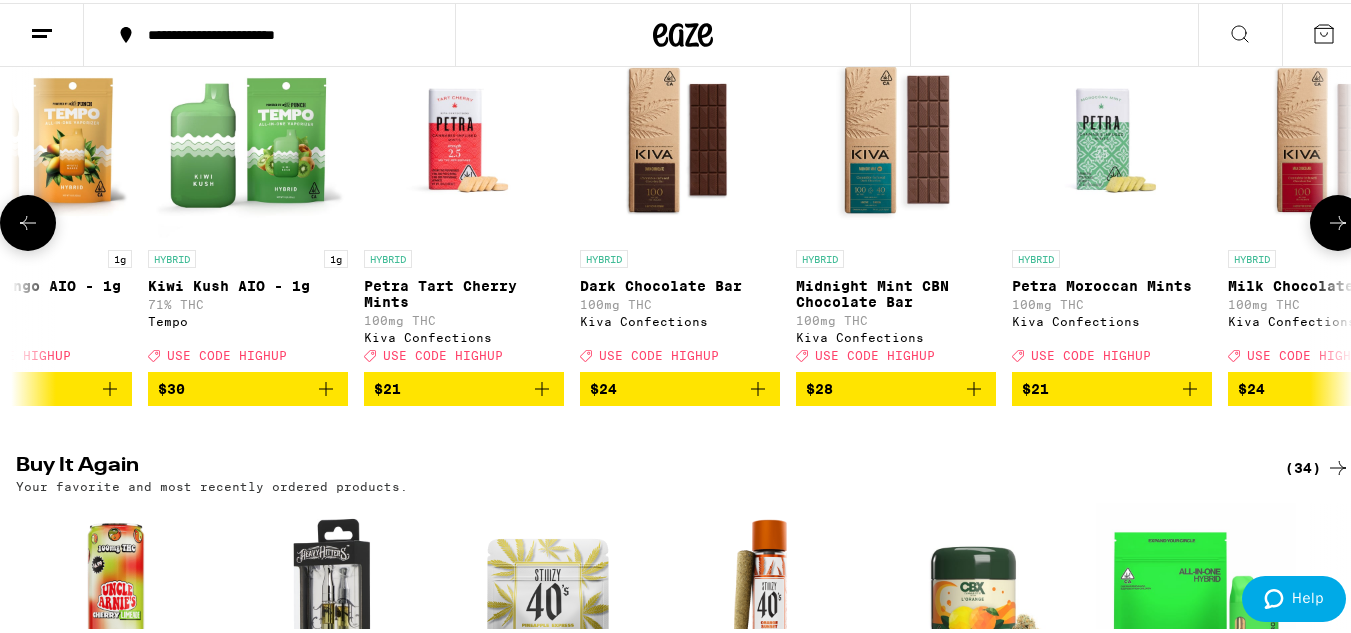 click 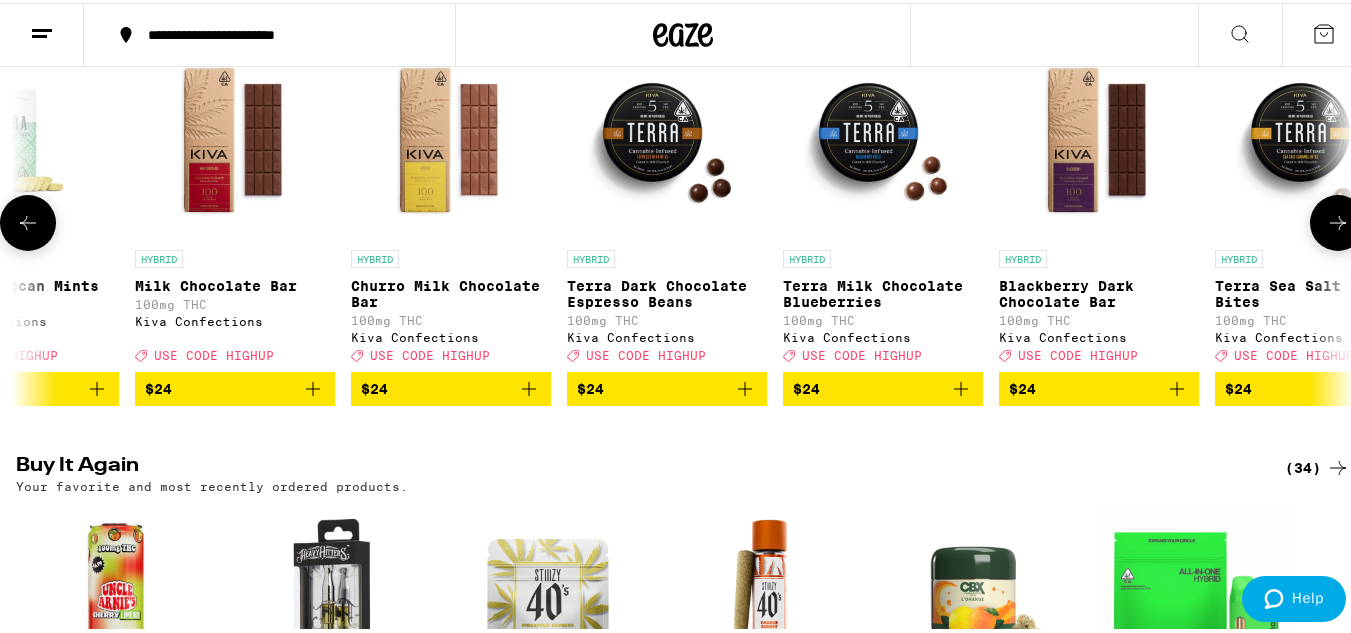 scroll, scrollTop: 0, scrollLeft: 5505, axis: horizontal 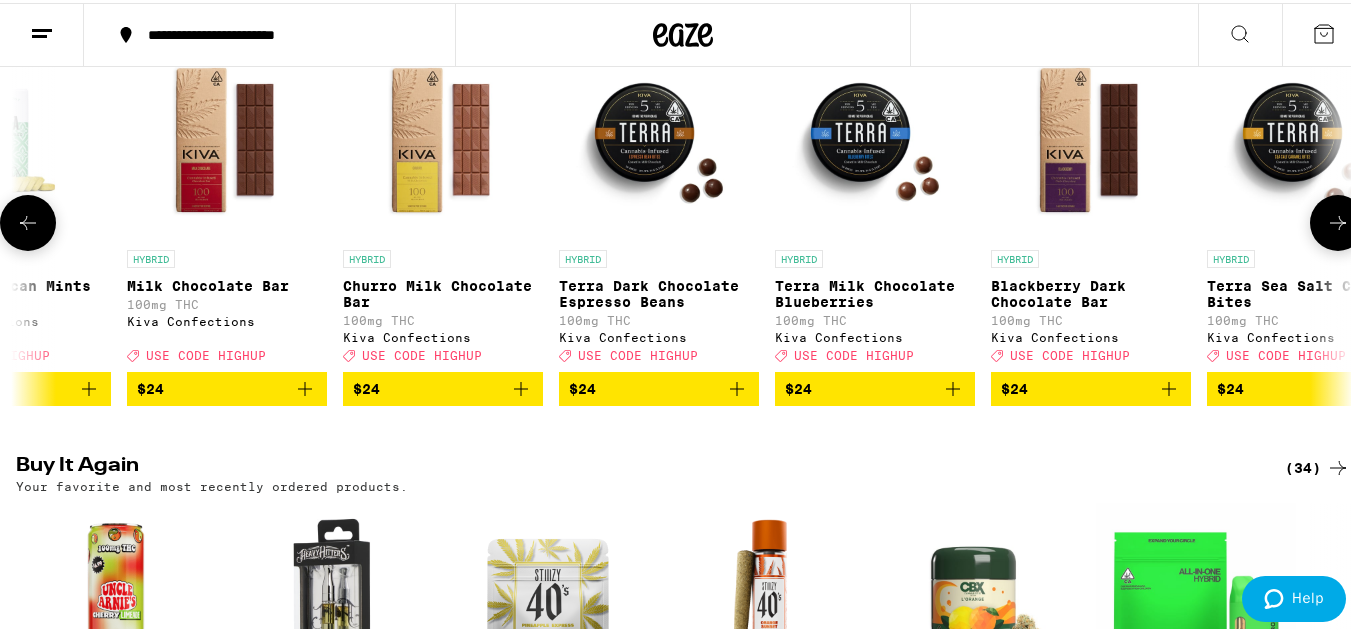 click 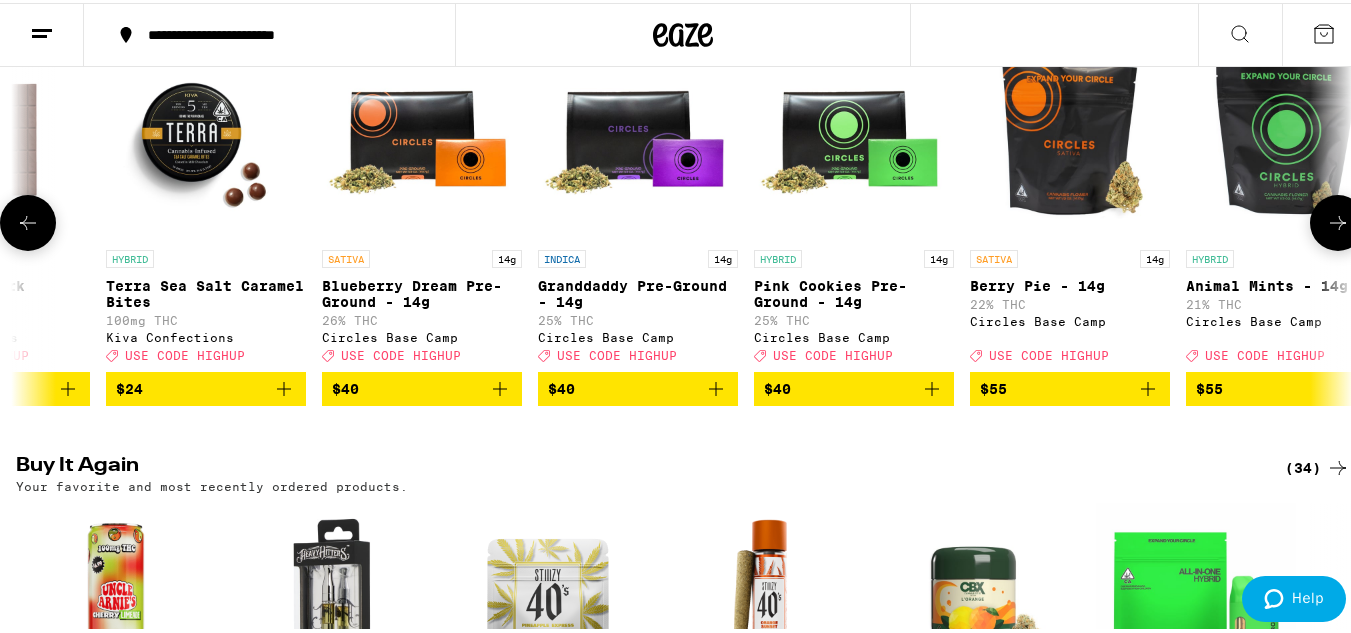 click 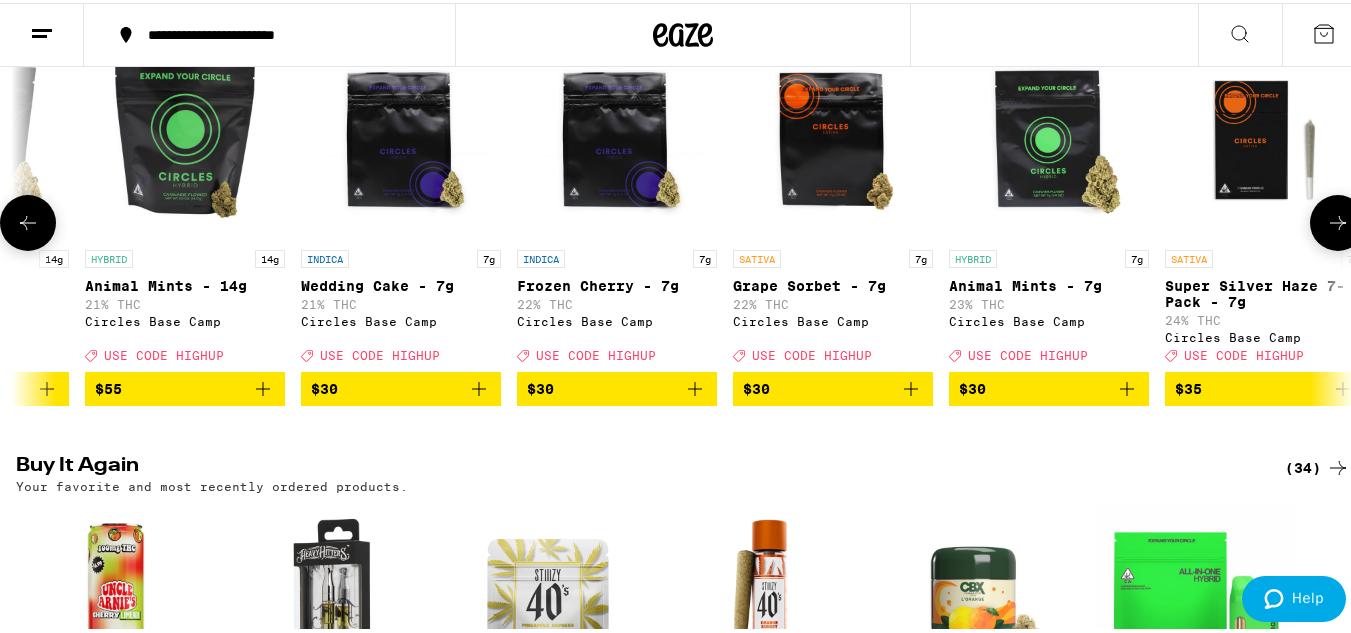 click 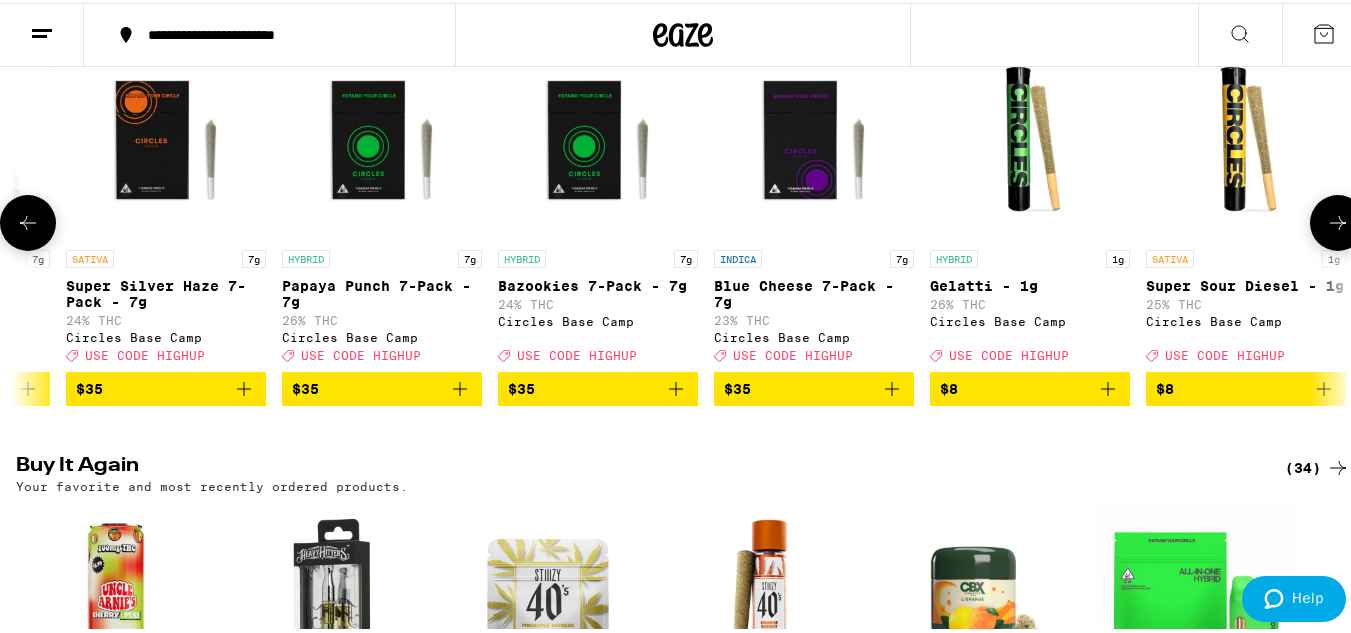 click 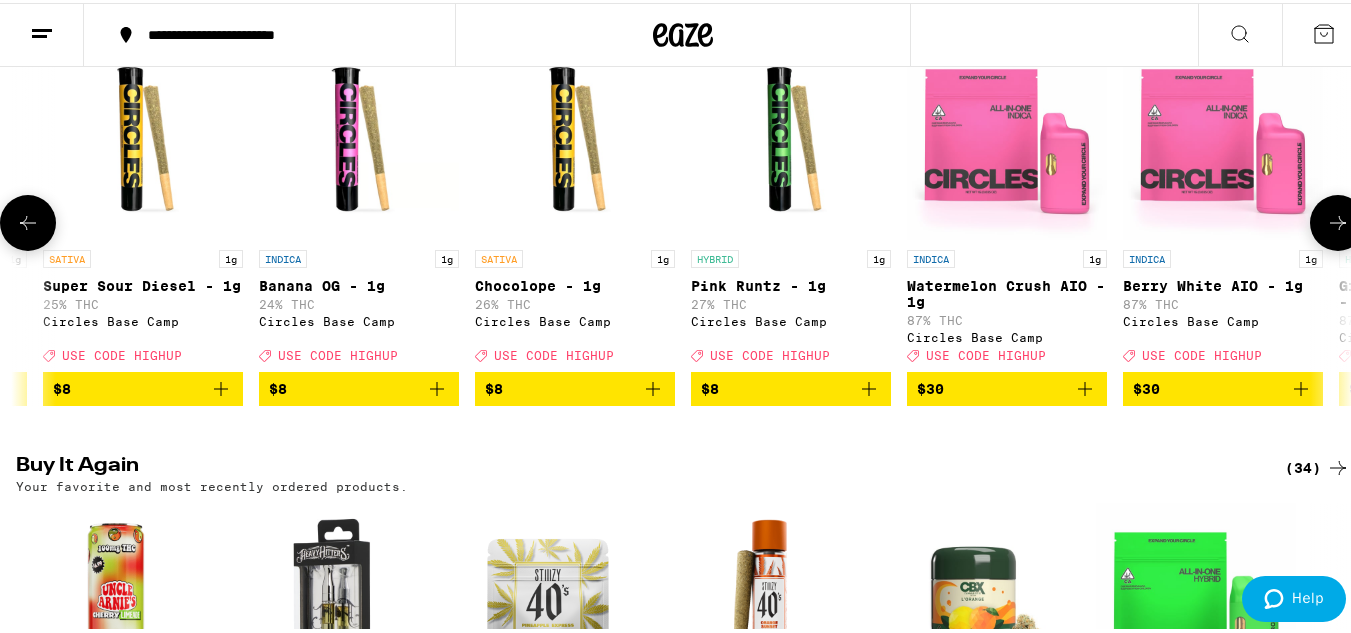 click 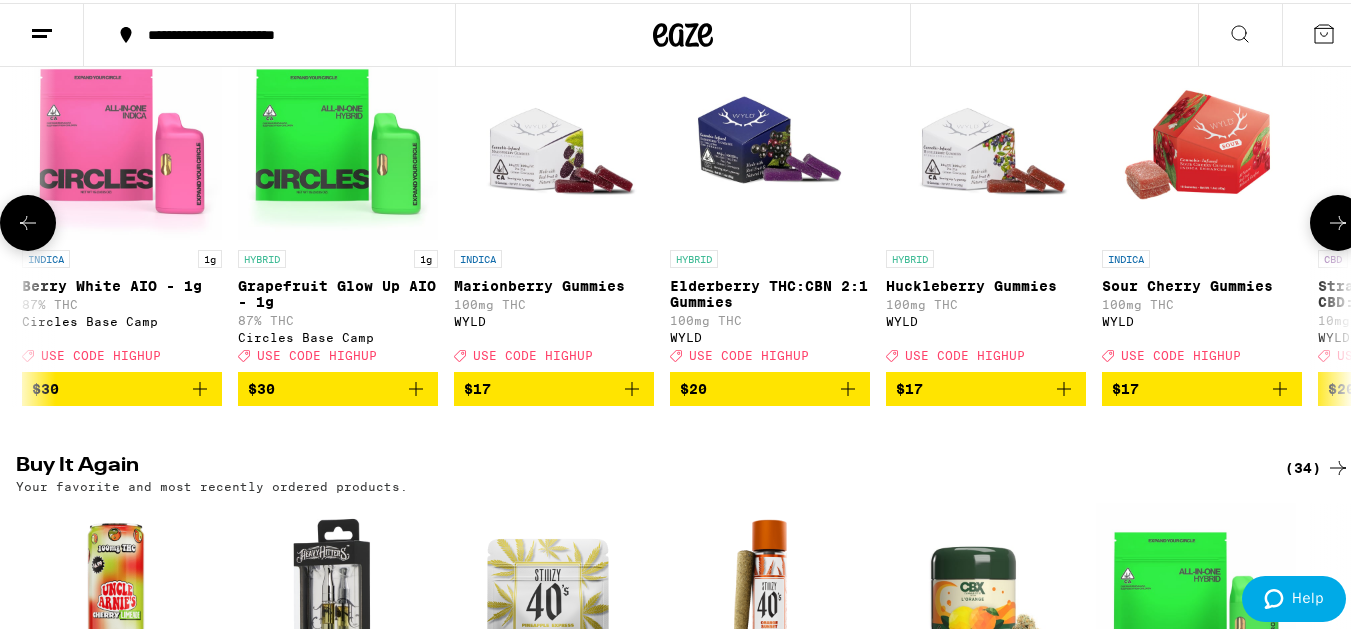 click 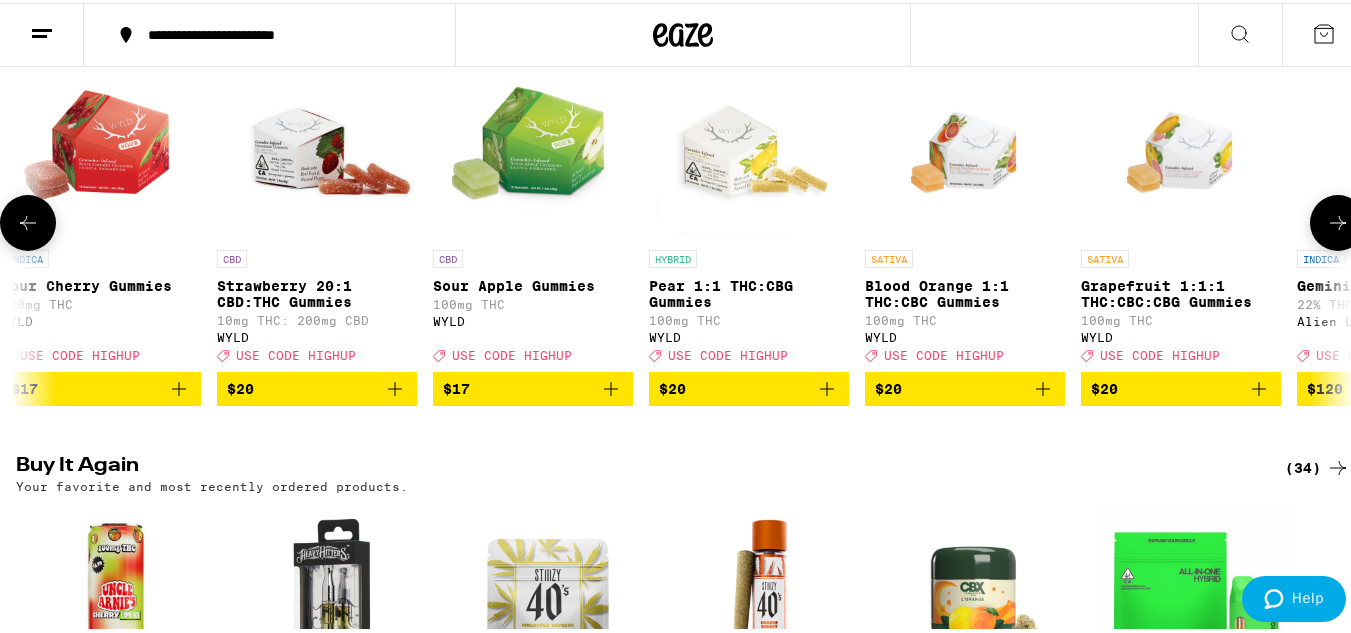 click 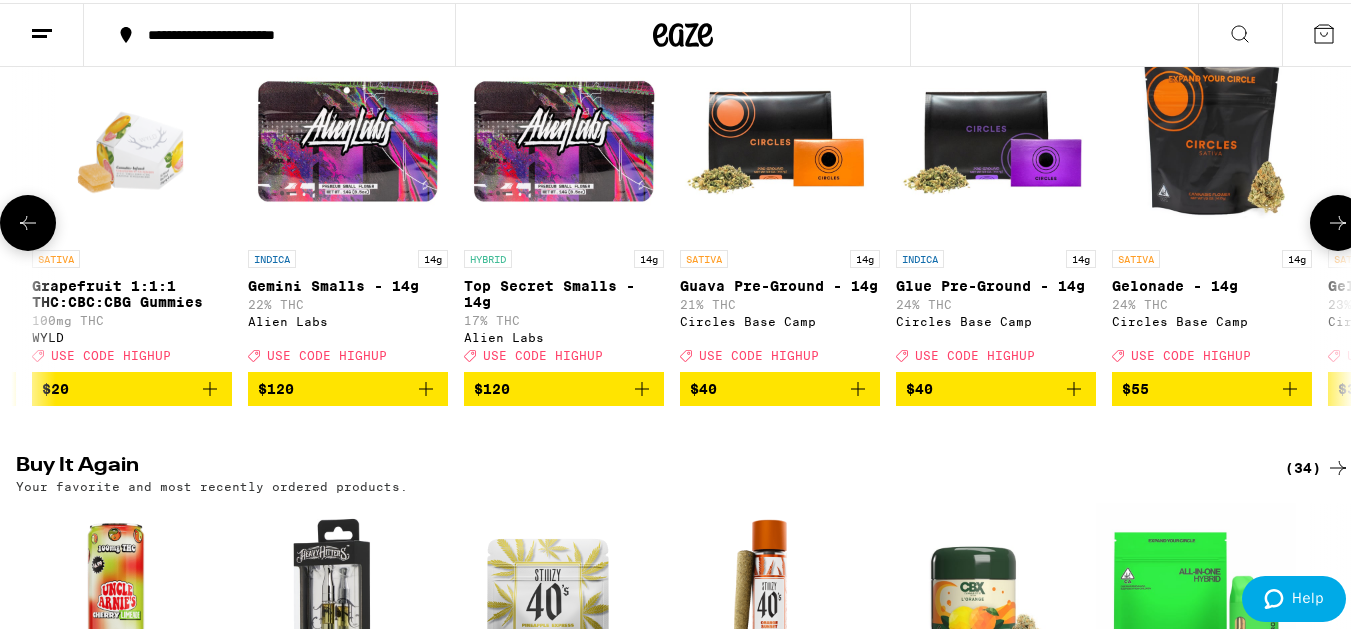 click 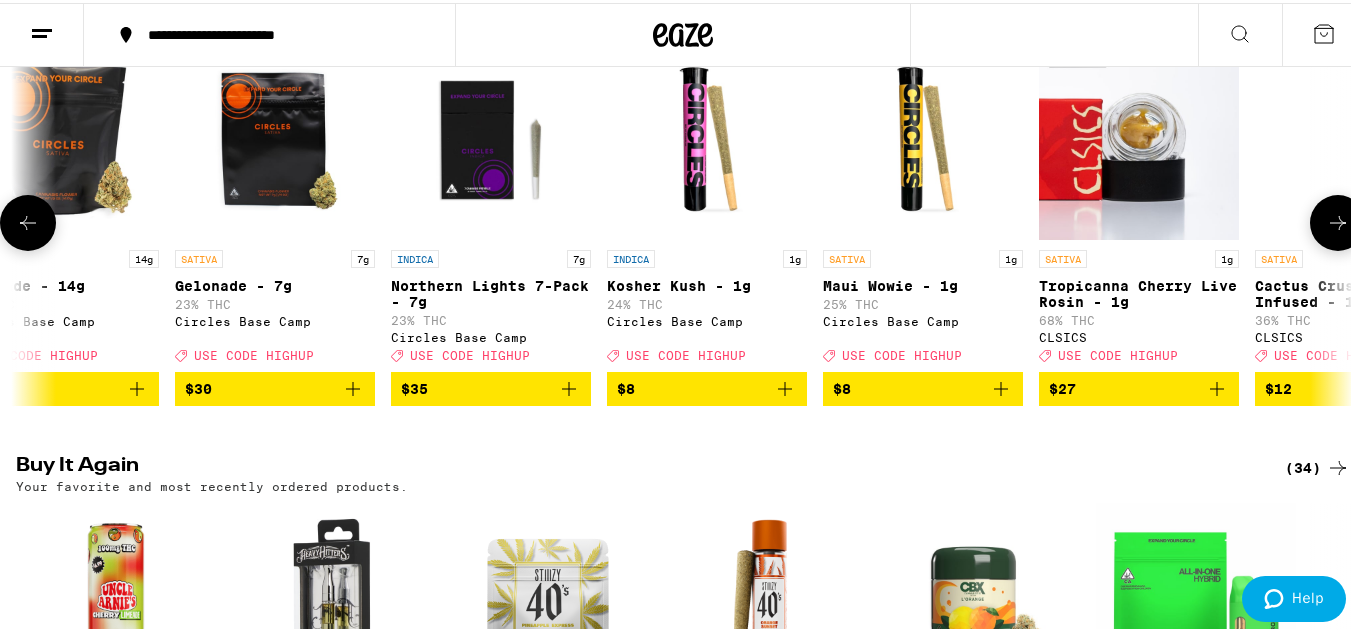 click 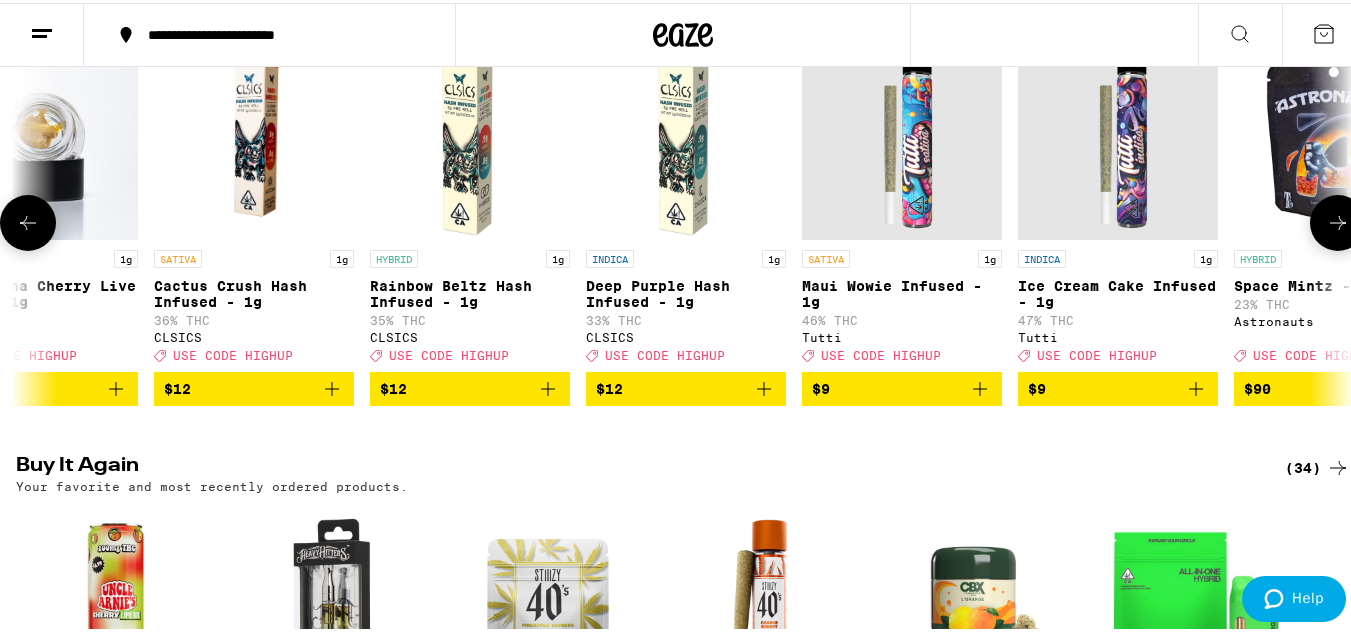 click 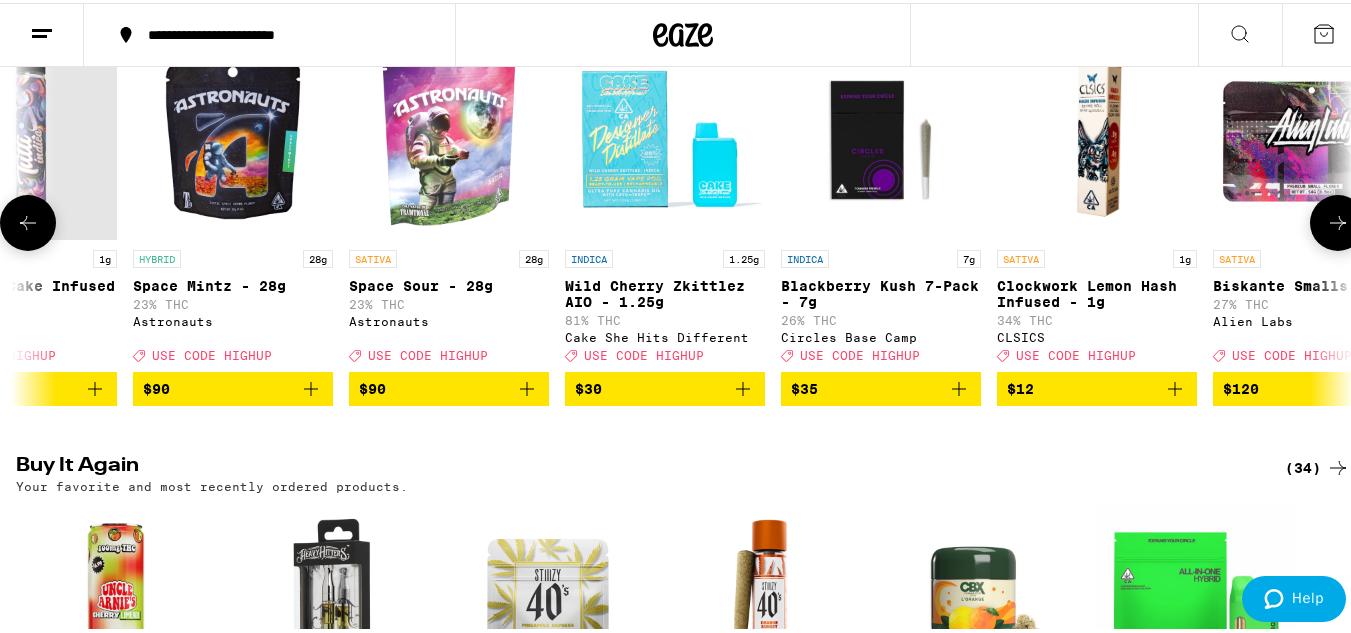 click 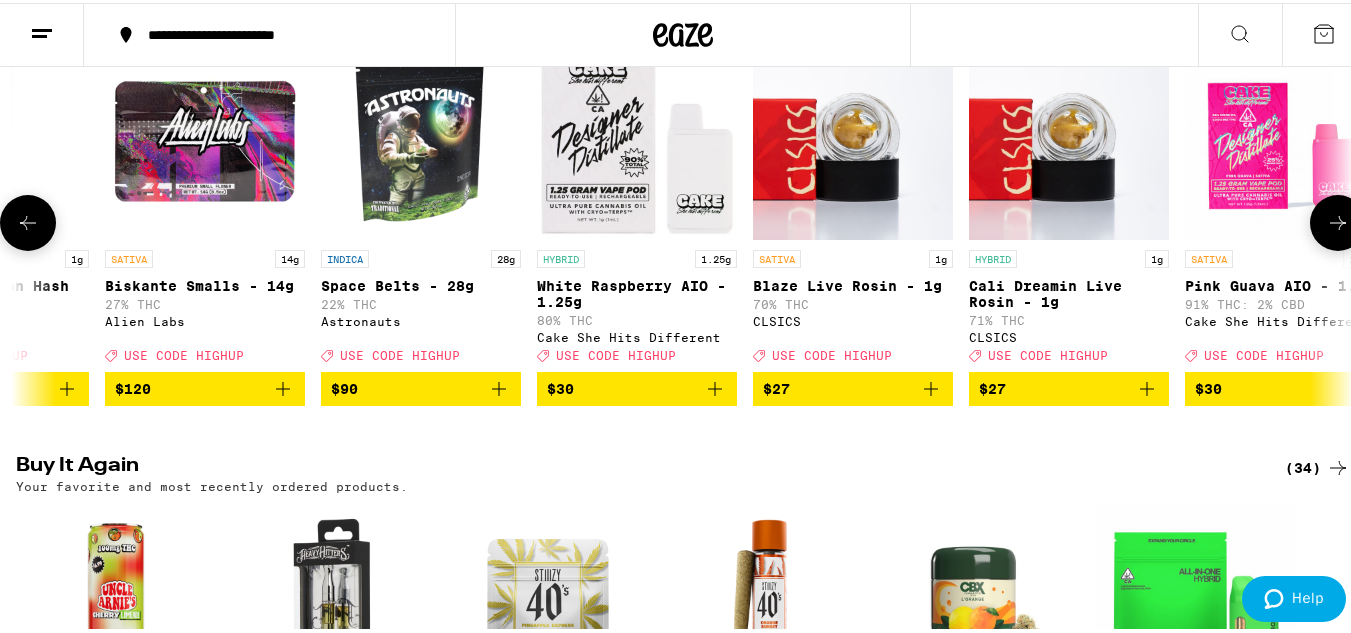 click 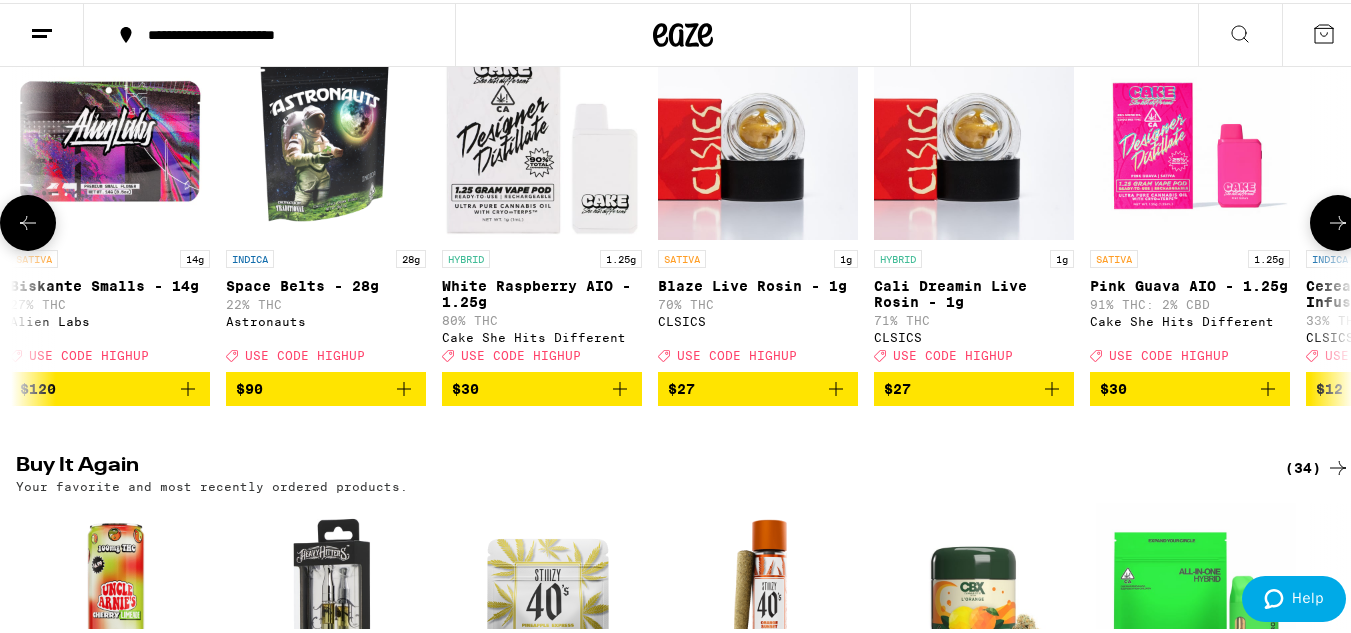 scroll, scrollTop: 0, scrollLeft: 17905, axis: horizontal 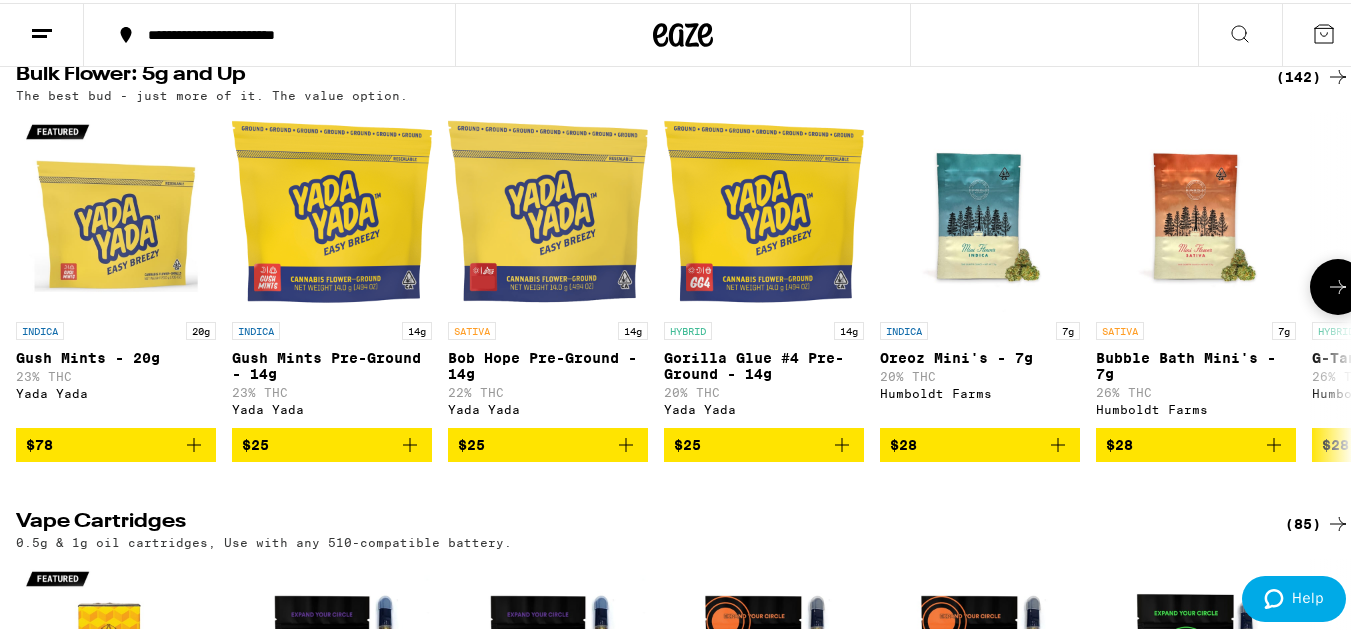 click 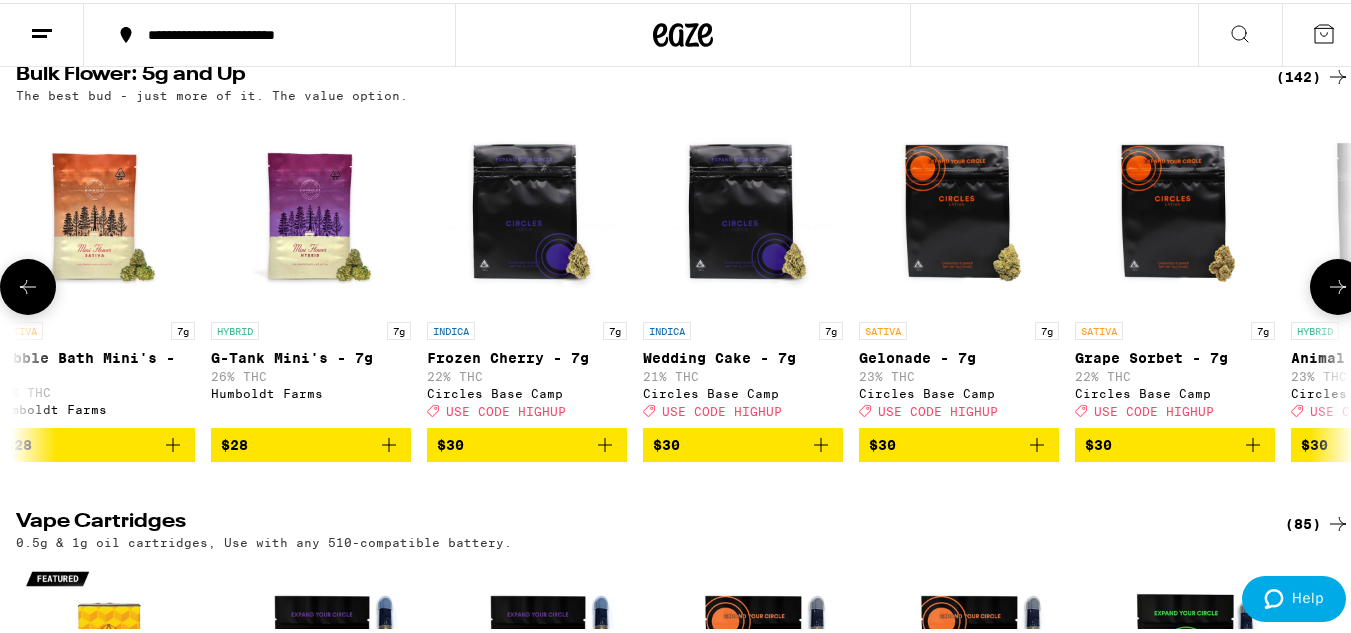 click 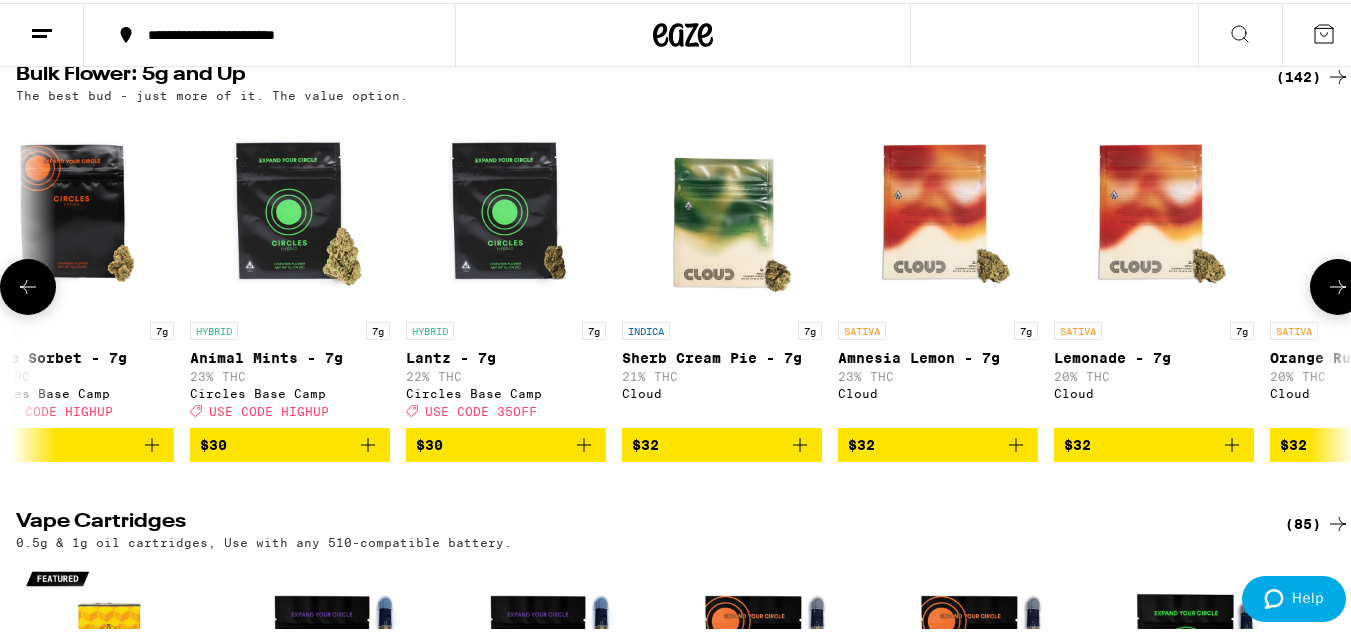 click 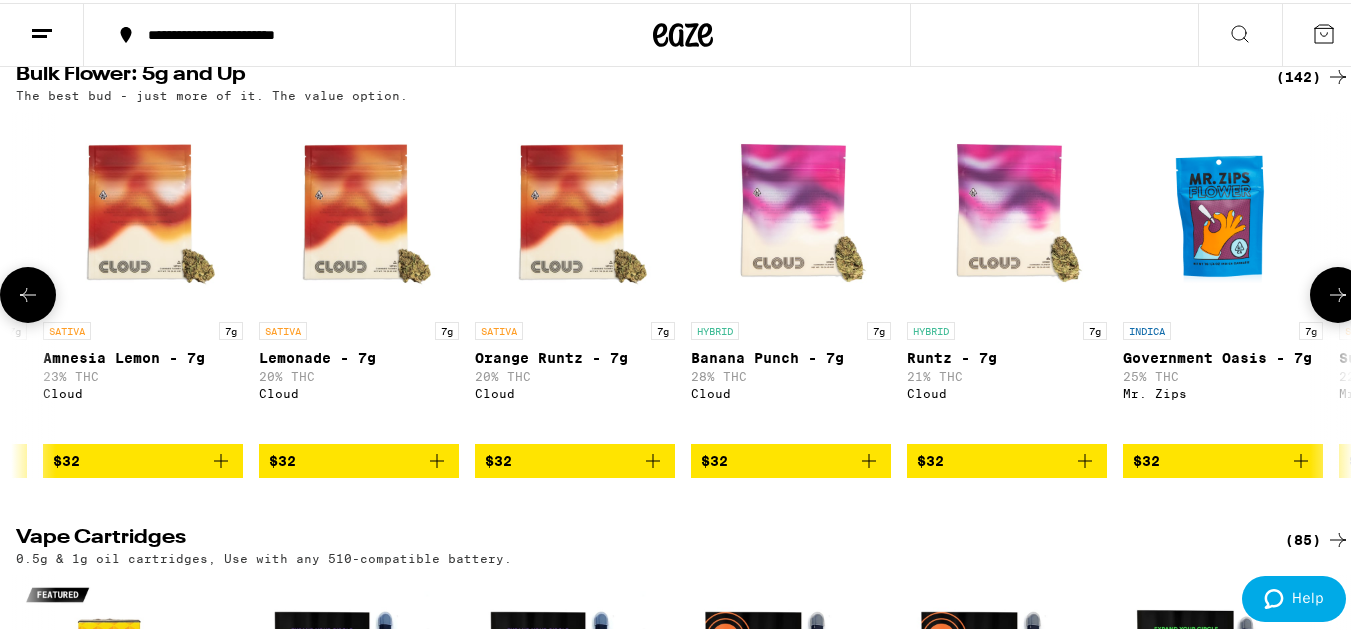 click at bounding box center [1338, 292] 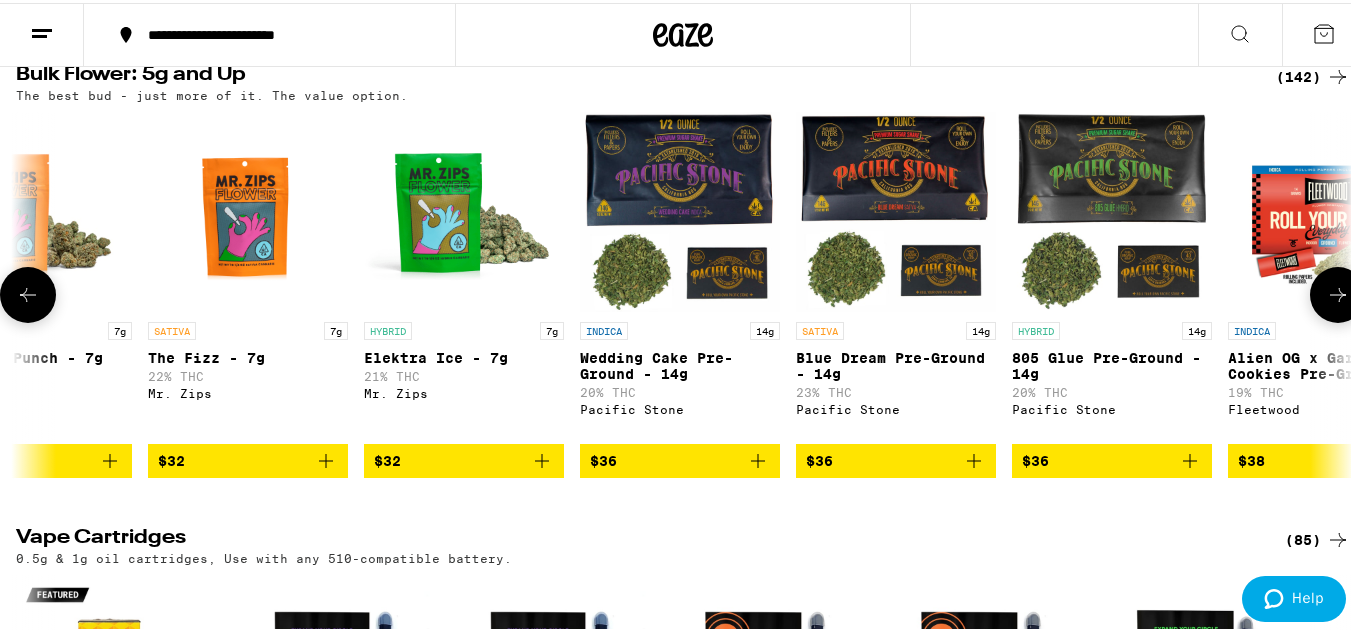click at bounding box center [1338, 292] 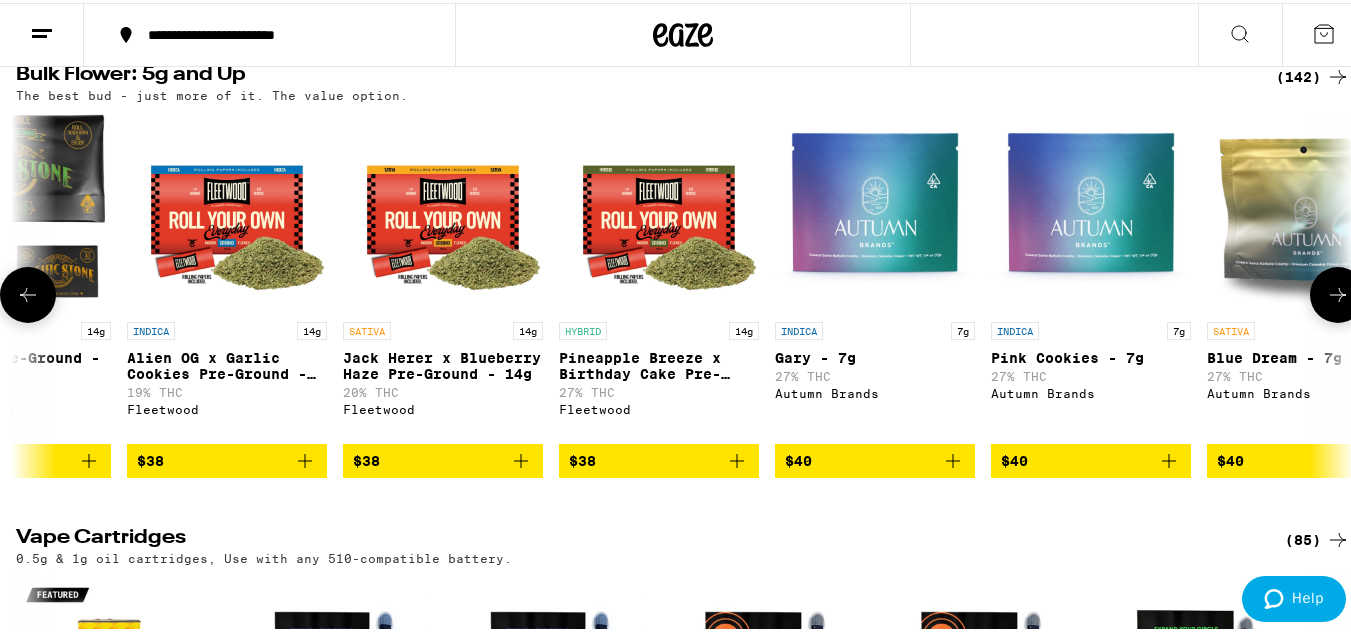 click at bounding box center [1338, 292] 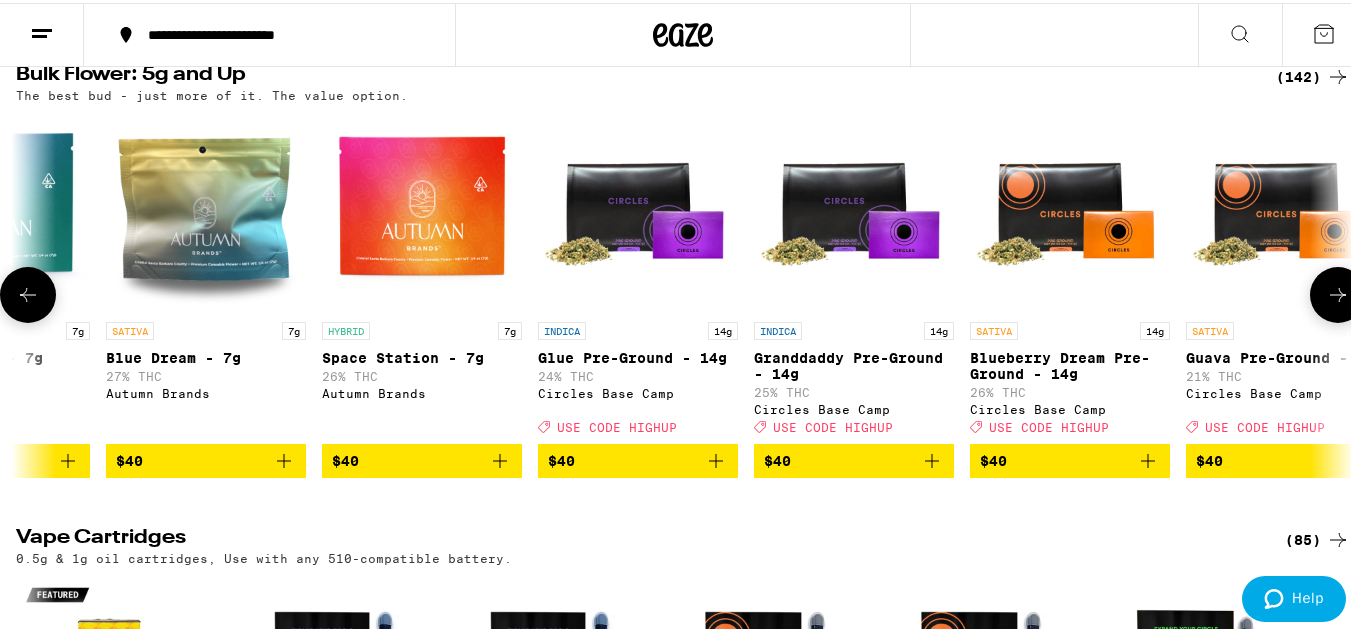 click at bounding box center (1338, 292) 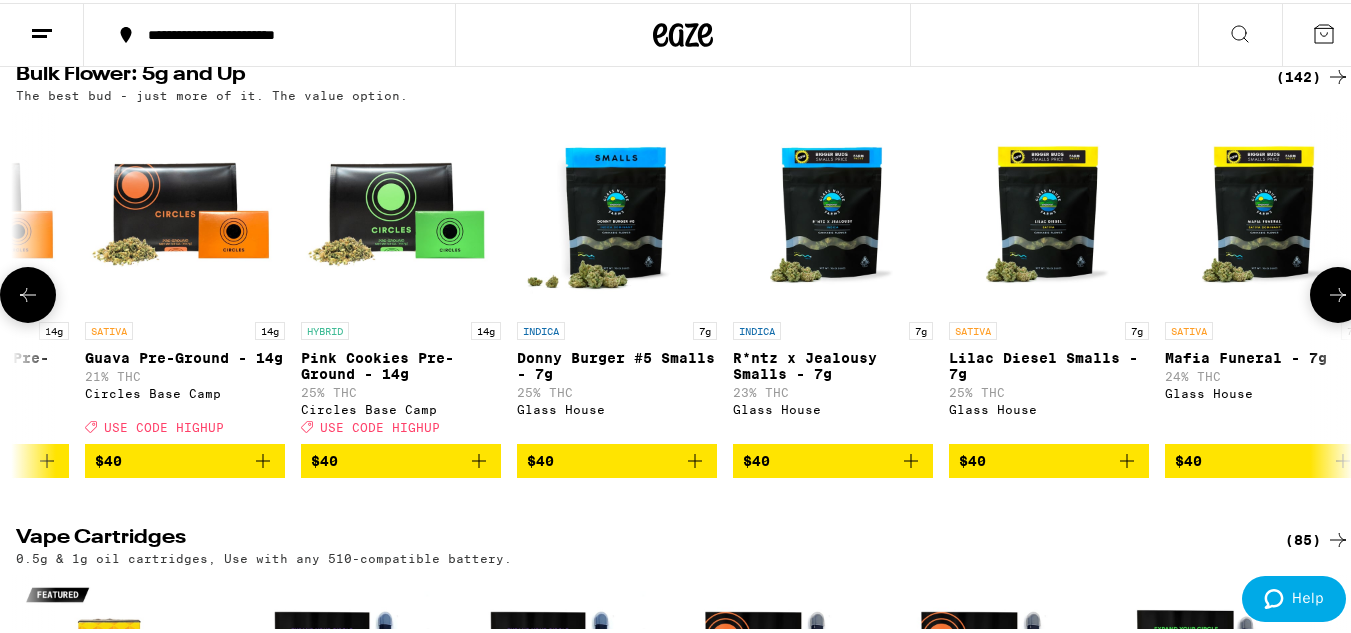 click at bounding box center (1338, 292) 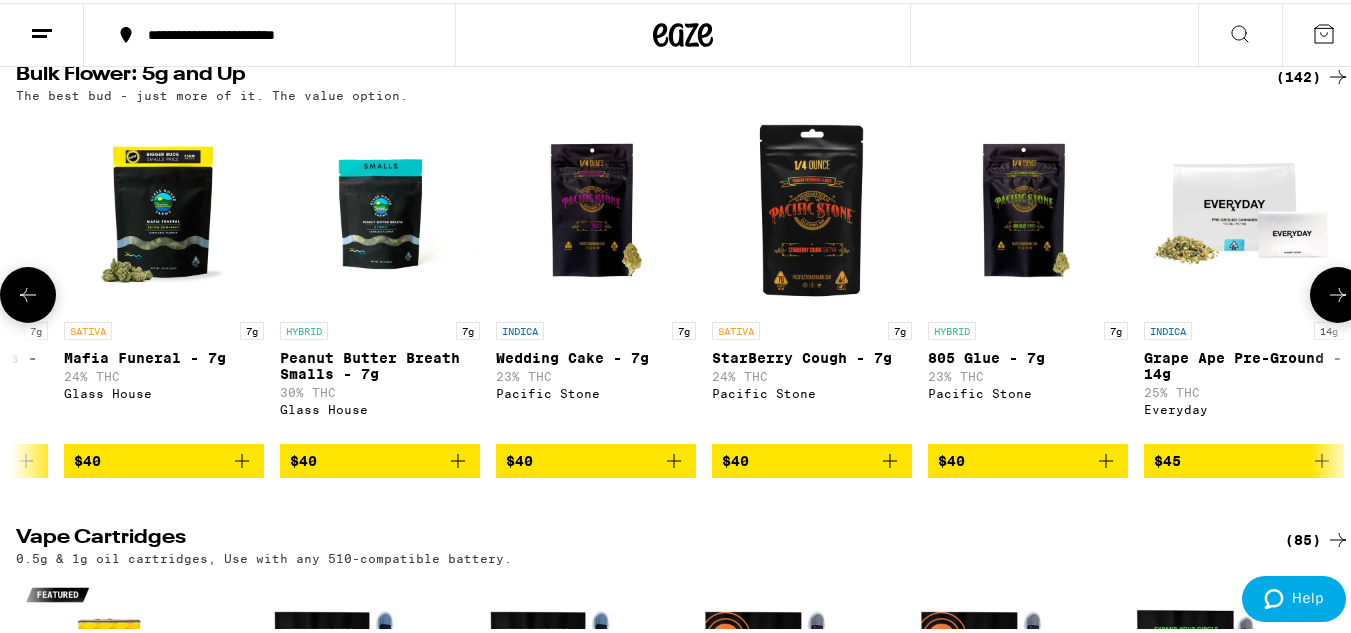 click at bounding box center (1338, 292) 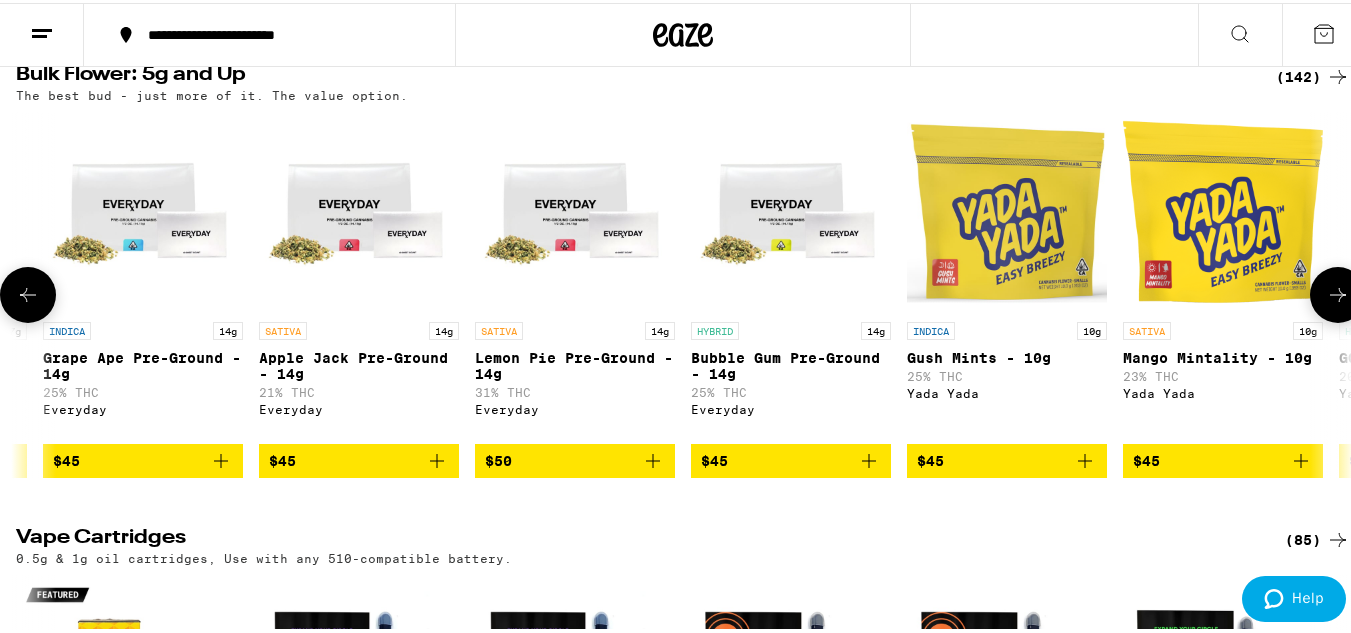 click at bounding box center (1338, 292) 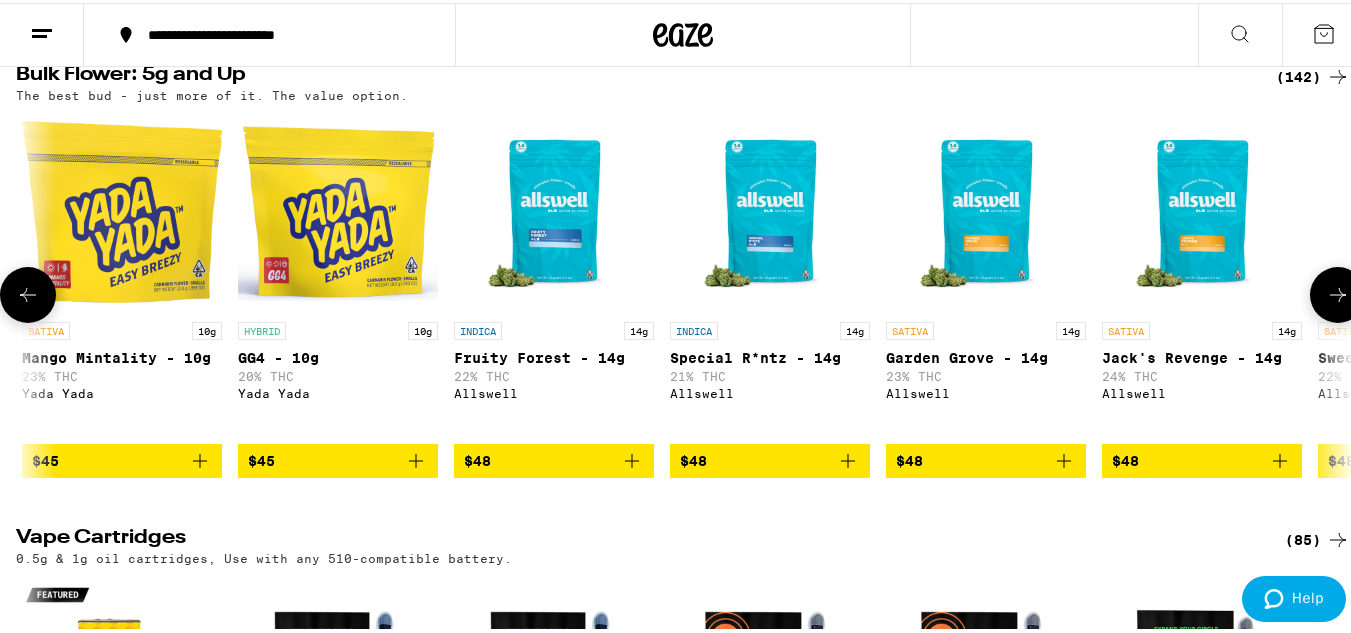 click at bounding box center [1338, 292] 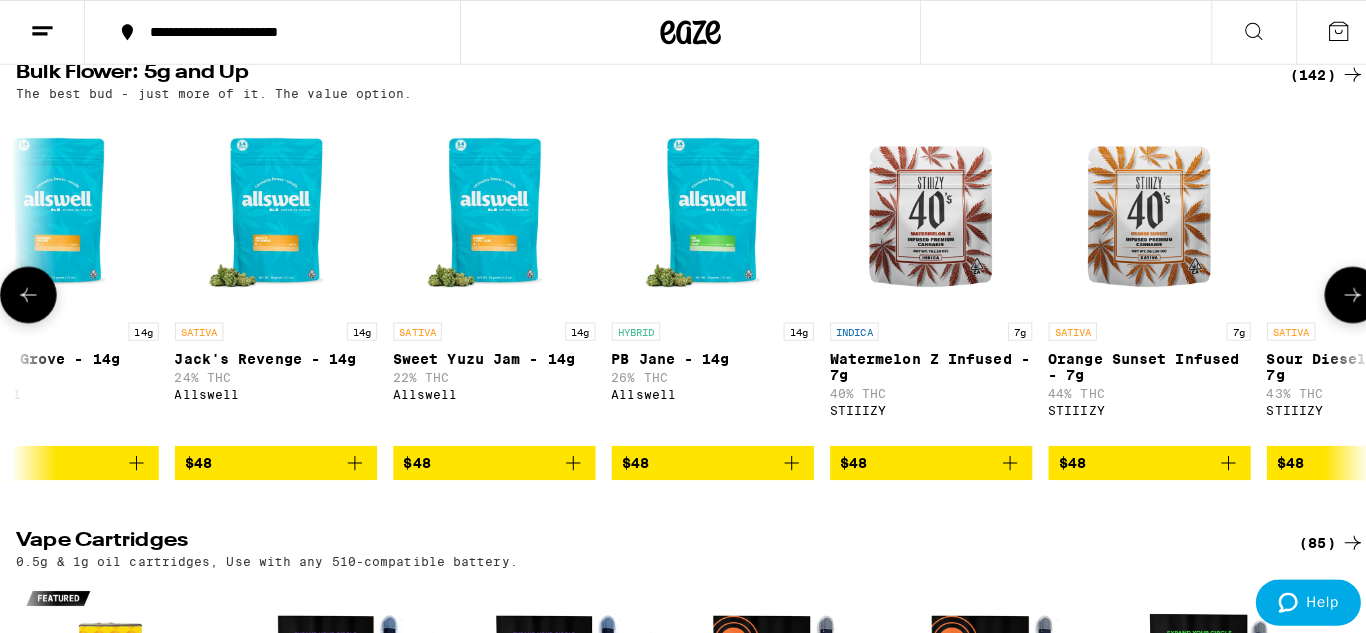 scroll, scrollTop: 0, scrollLeft: 12111, axis: horizontal 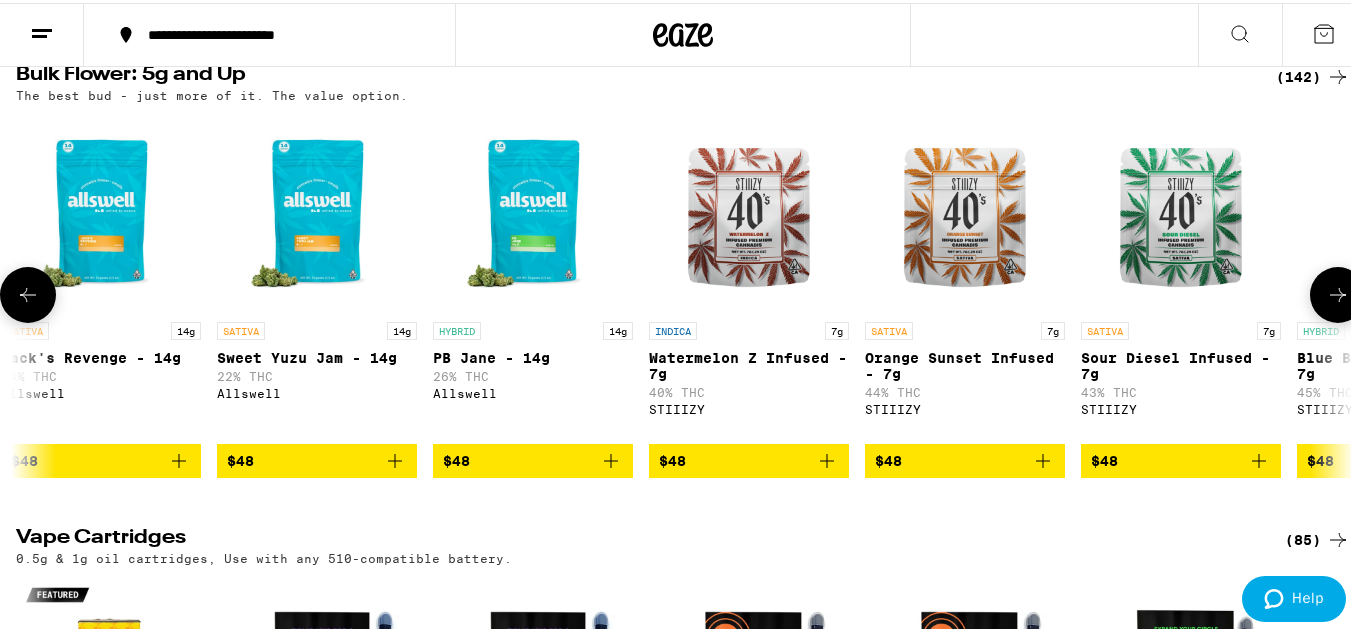 click at bounding box center (1397, 209) 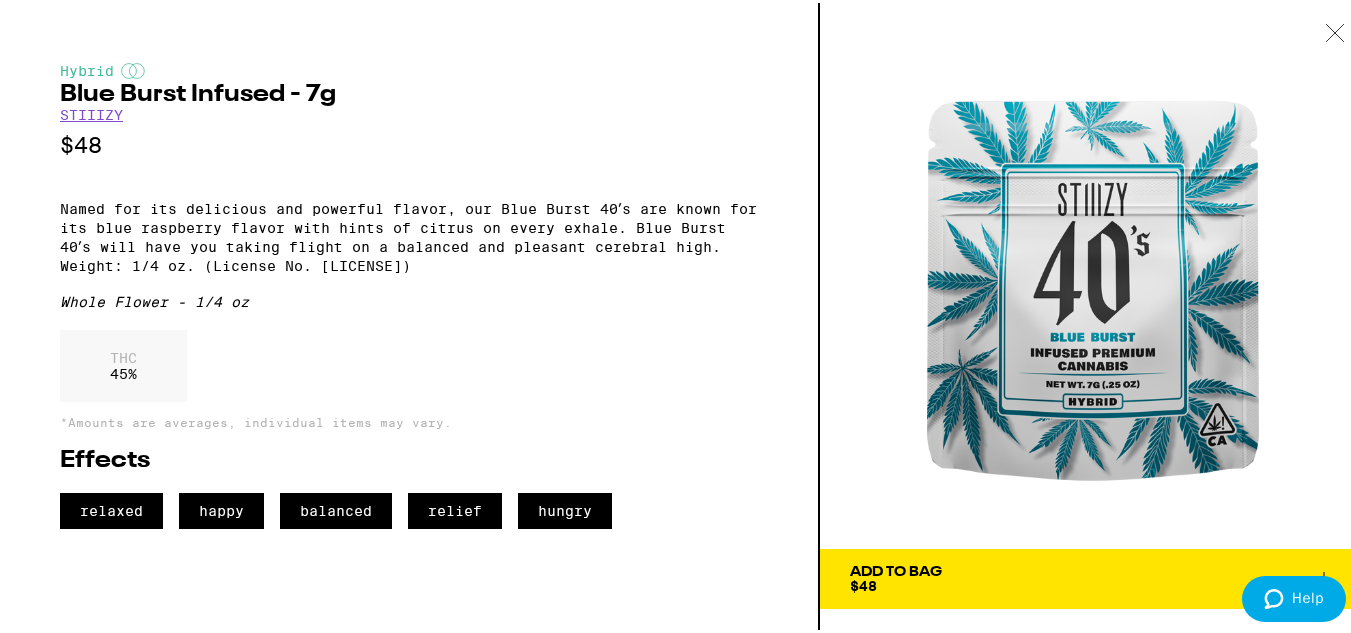 scroll, scrollTop: 0, scrollLeft: 17890, axis: horizontal 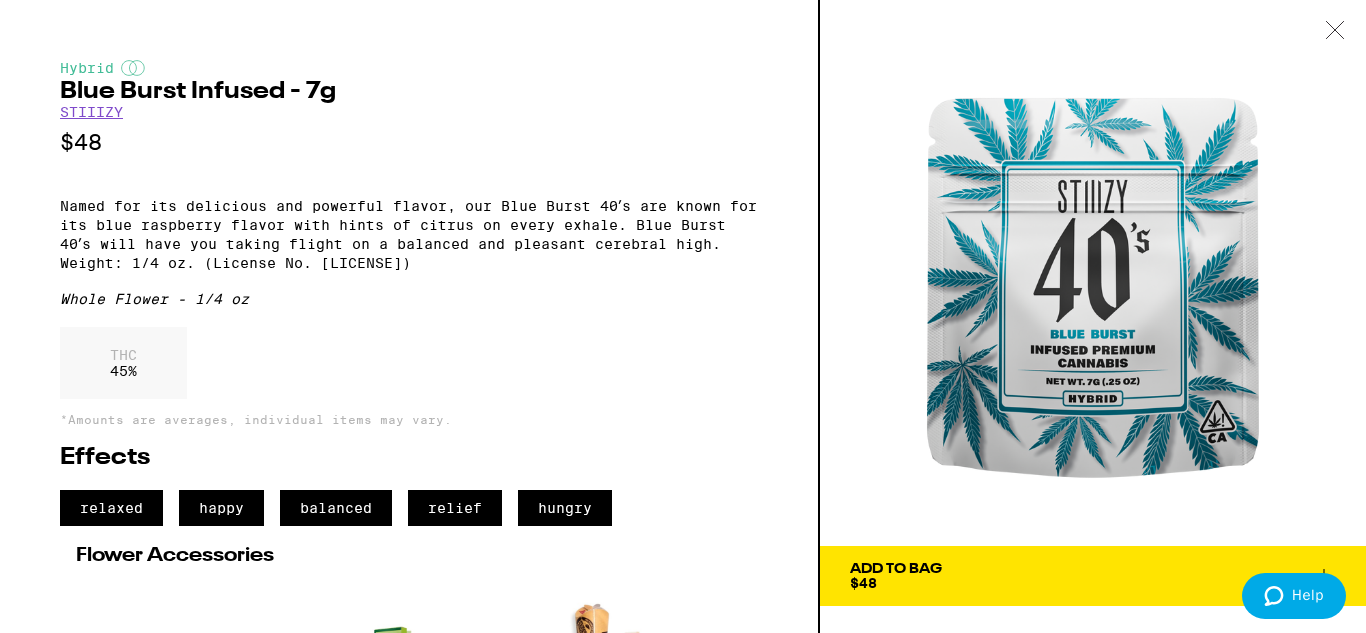 click at bounding box center (1335, 31) 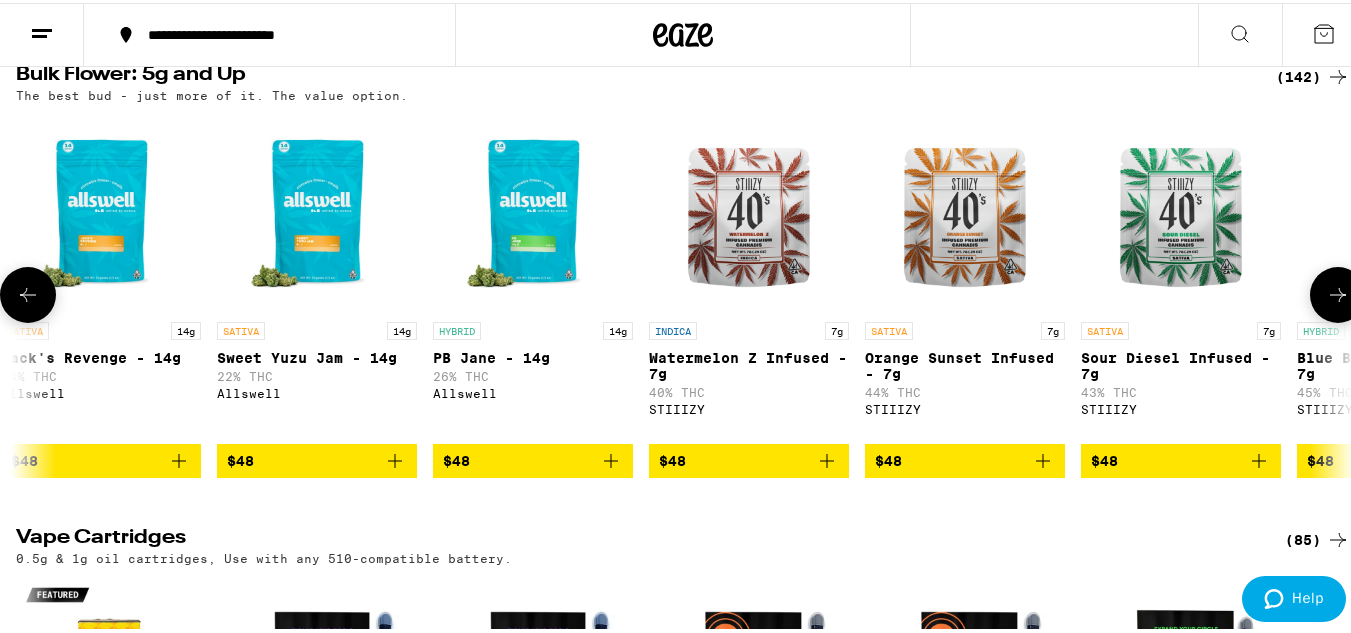 click 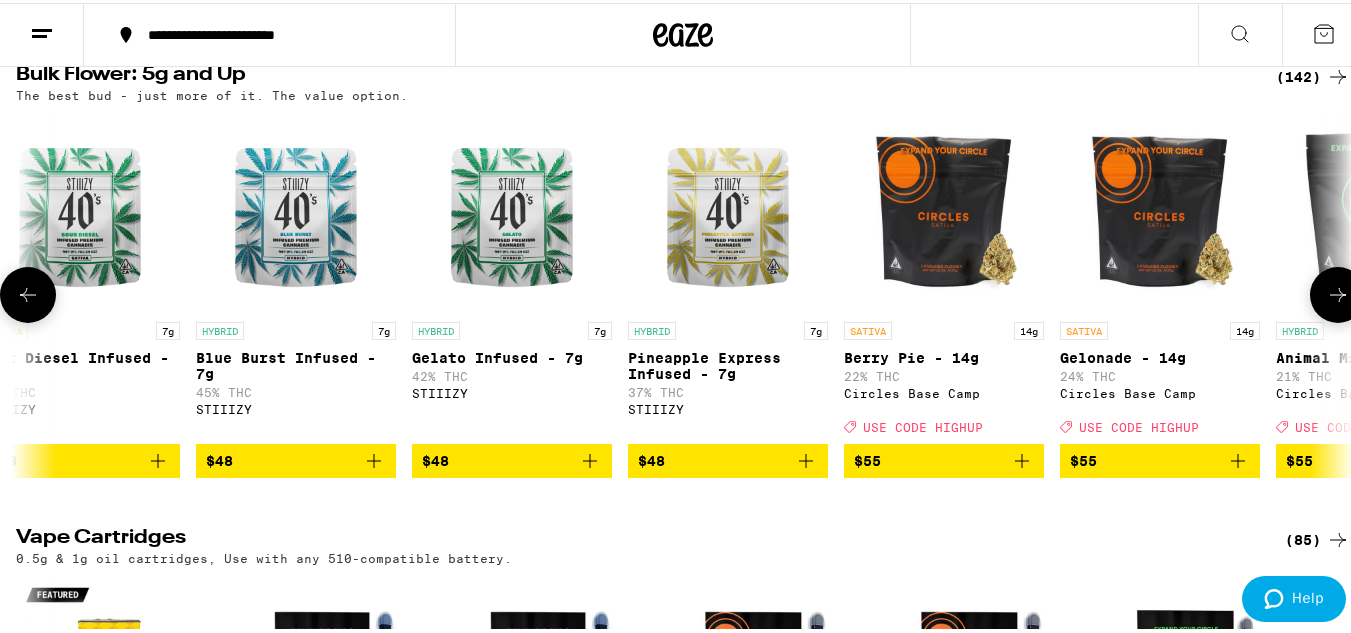 click 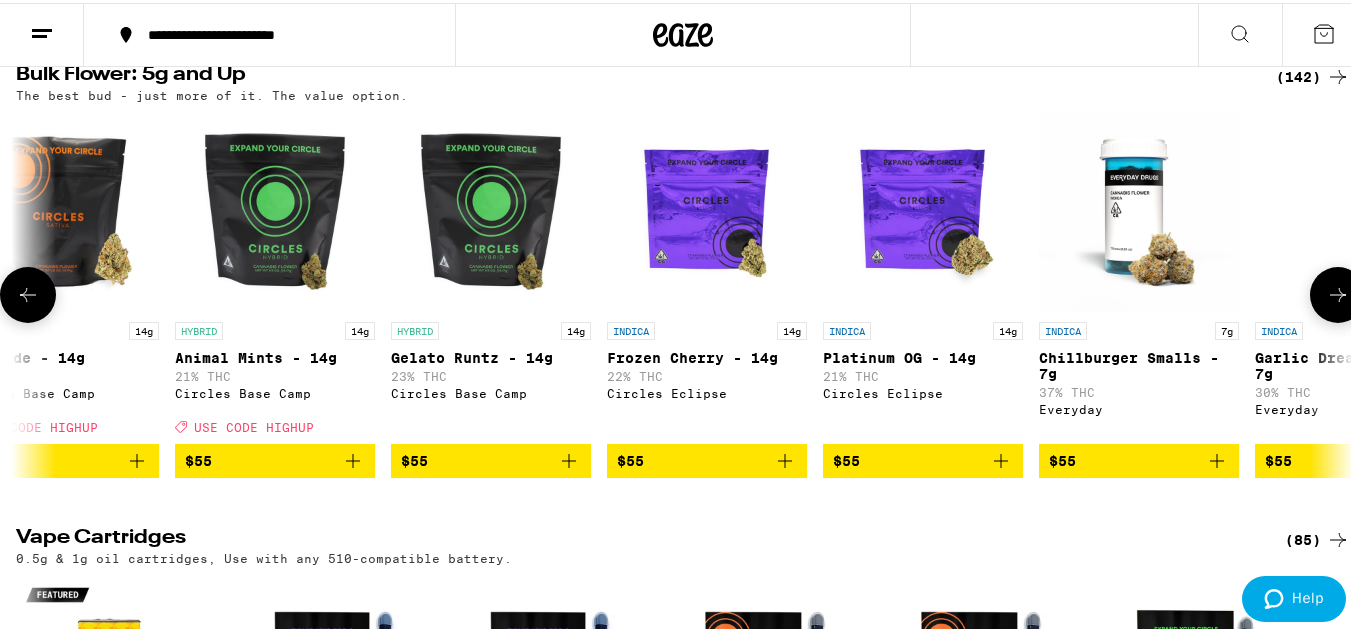 click 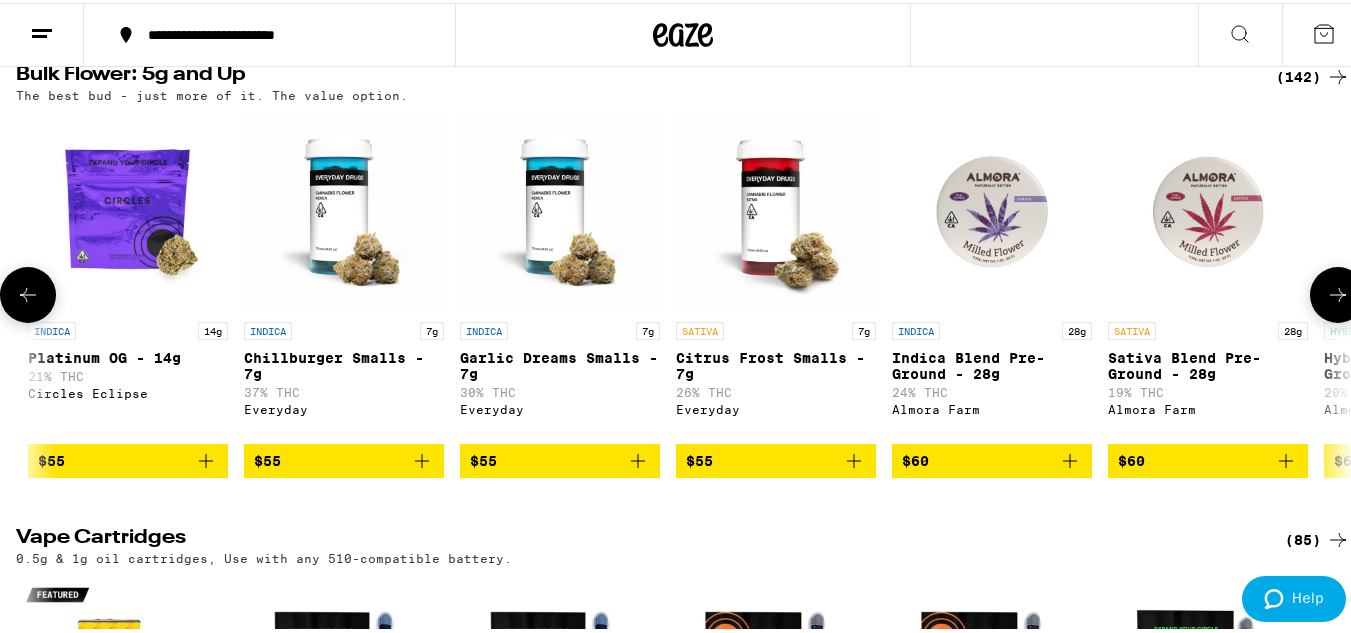 scroll, scrollTop: 0, scrollLeft: 15414, axis: horizontal 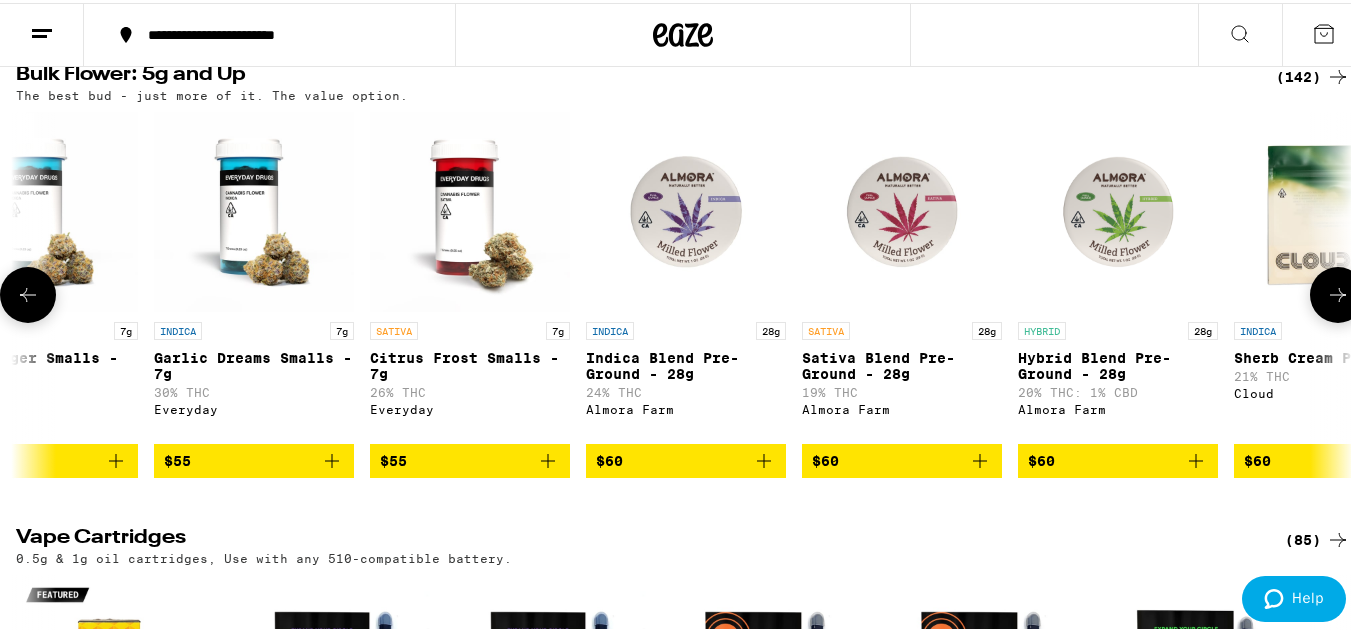 click 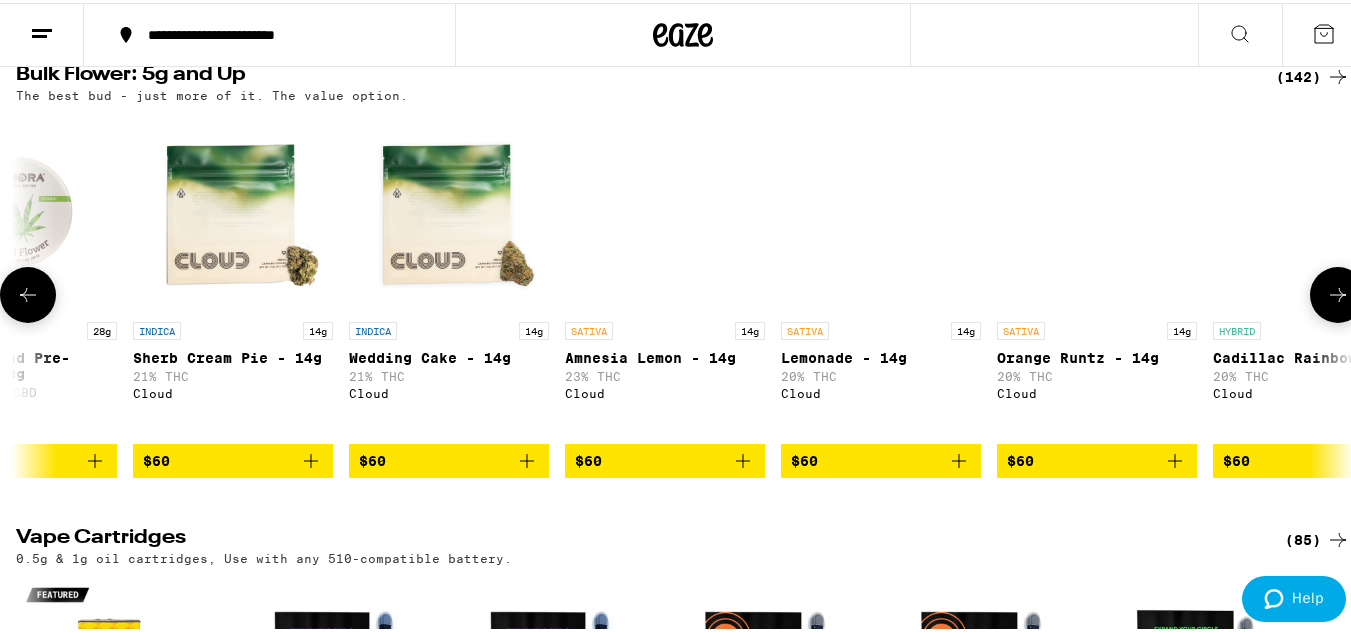 click 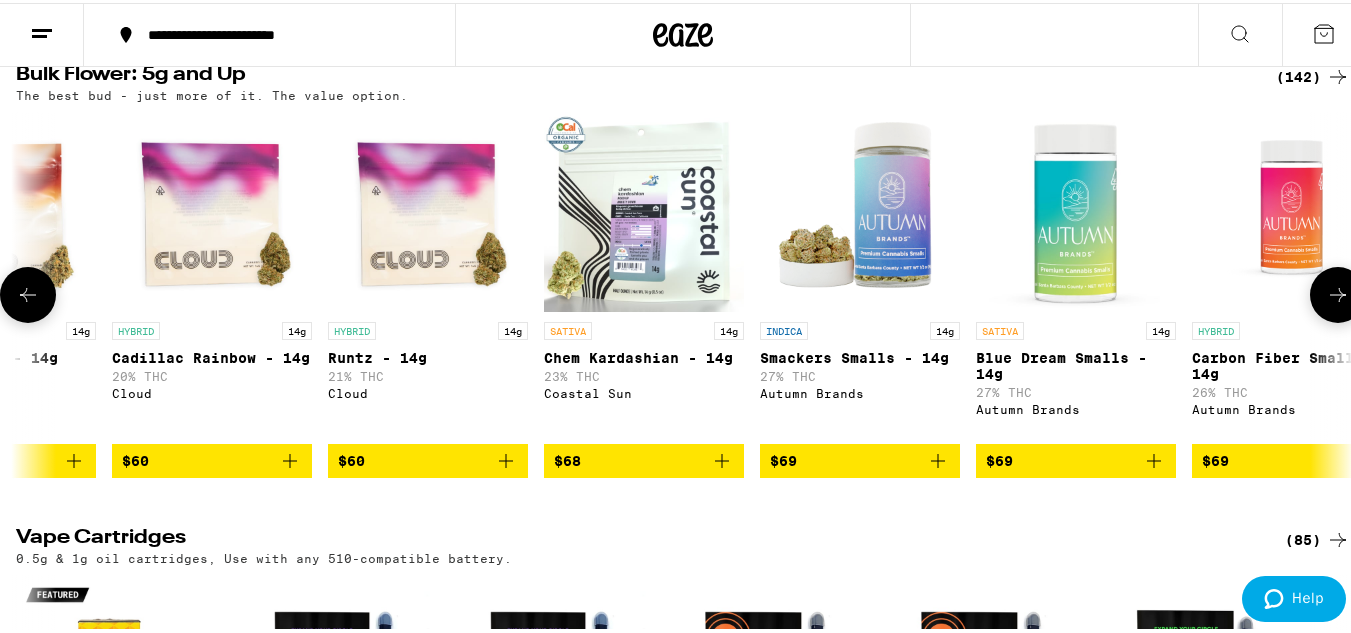 click 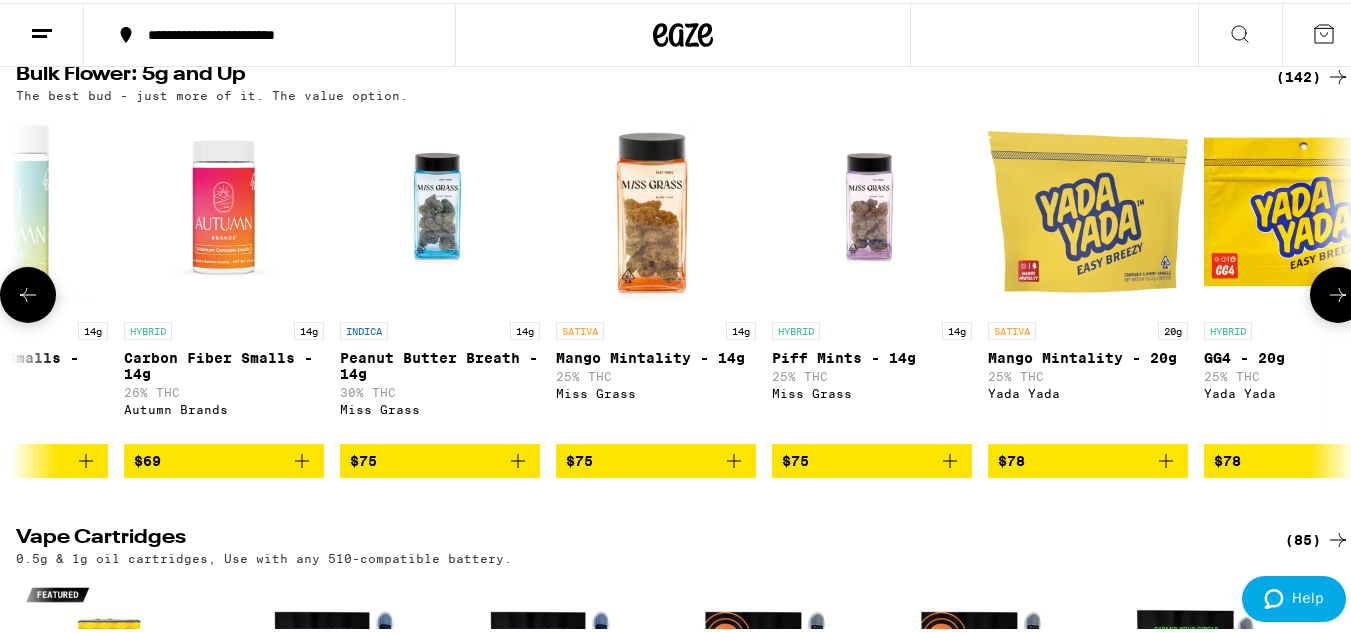 scroll, scrollTop: 0, scrollLeft: 18717, axis: horizontal 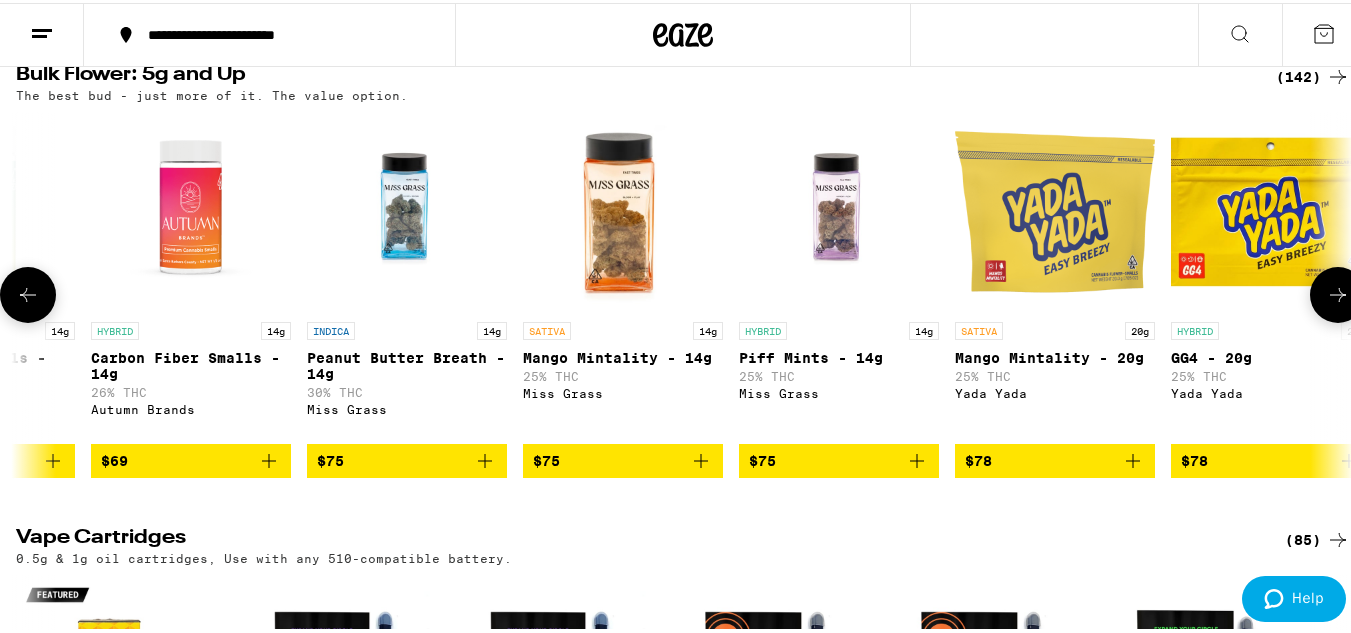 click 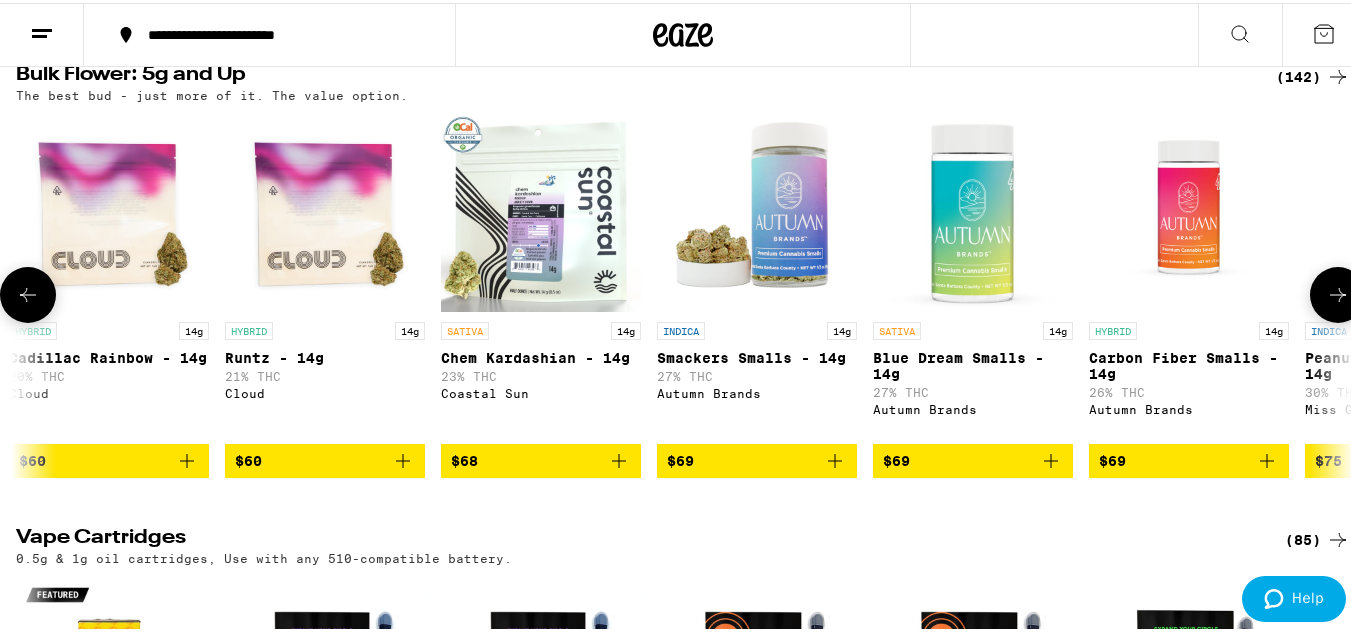 scroll, scrollTop: 0, scrollLeft: 17616, axis: horizontal 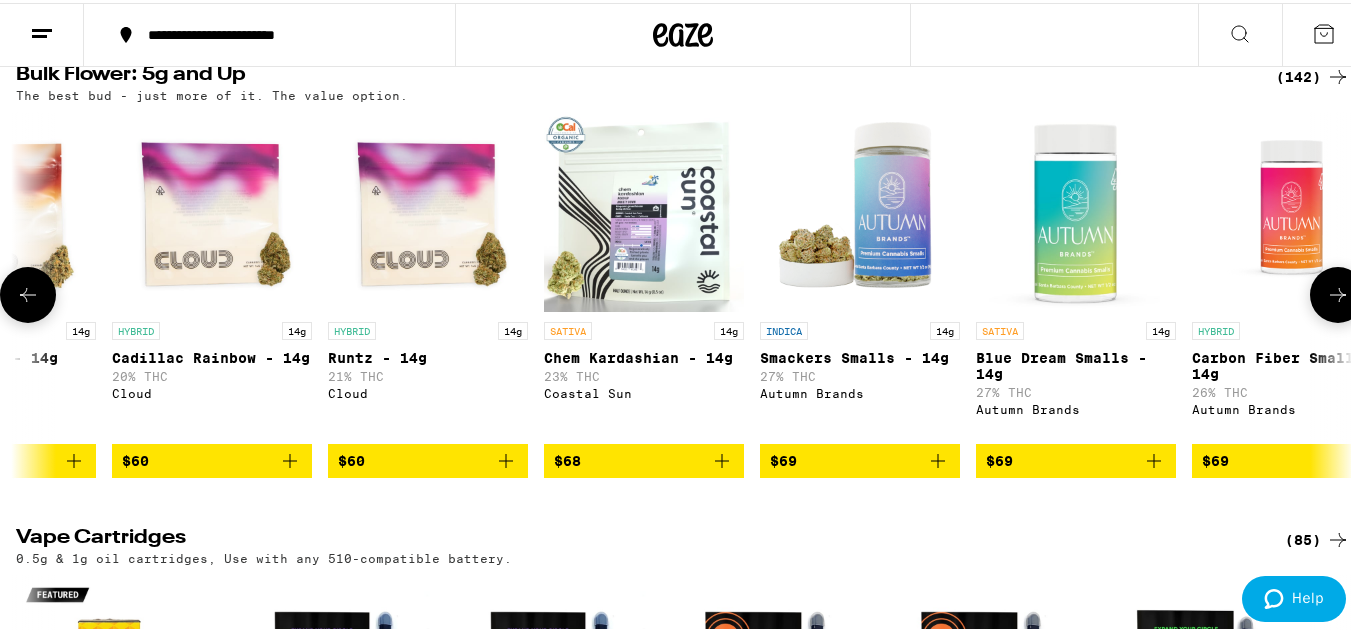 click 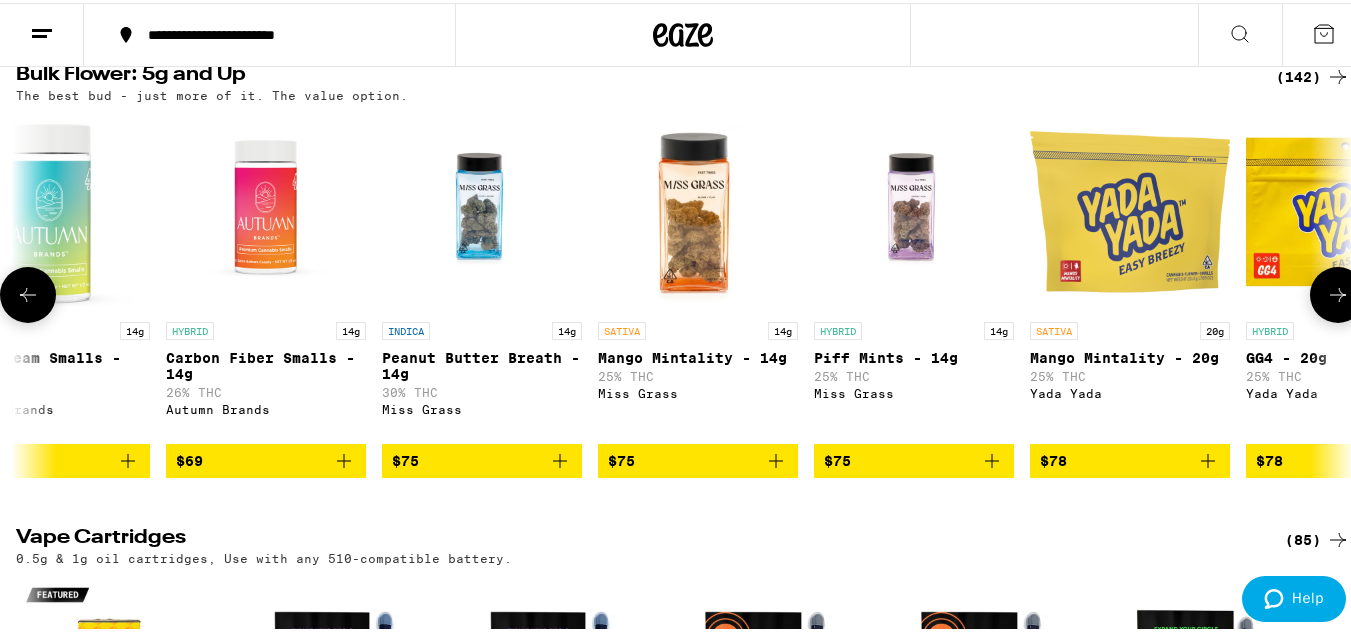 click 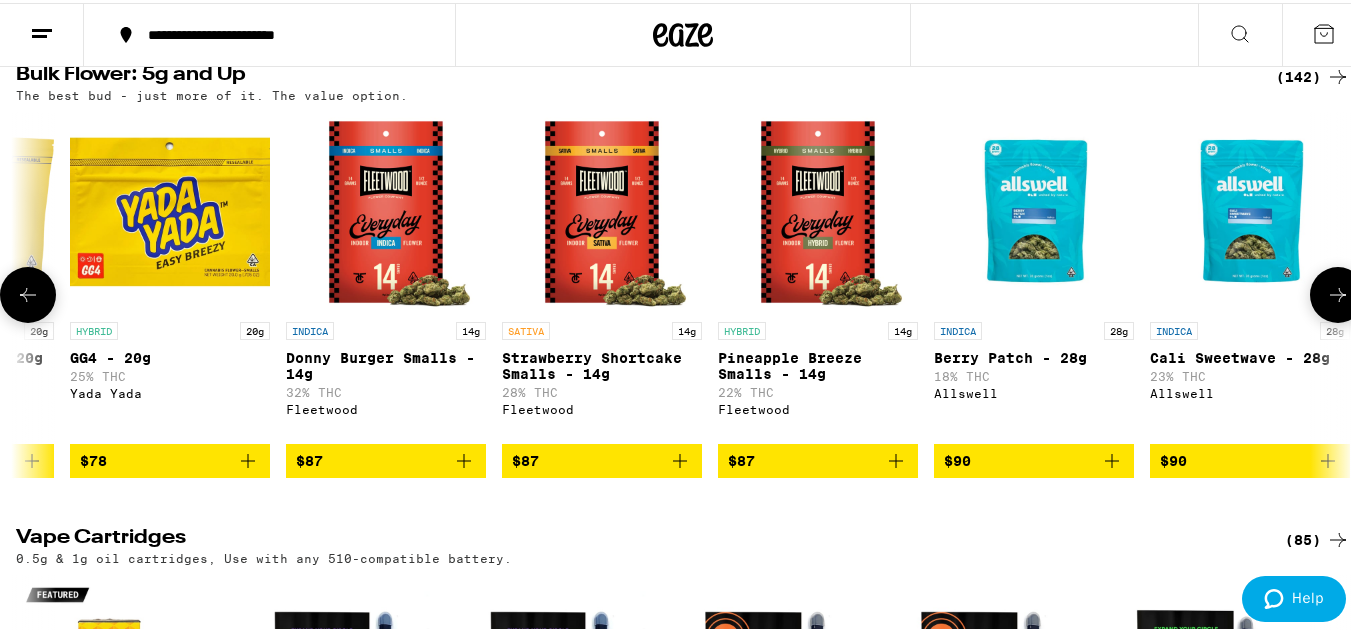 click 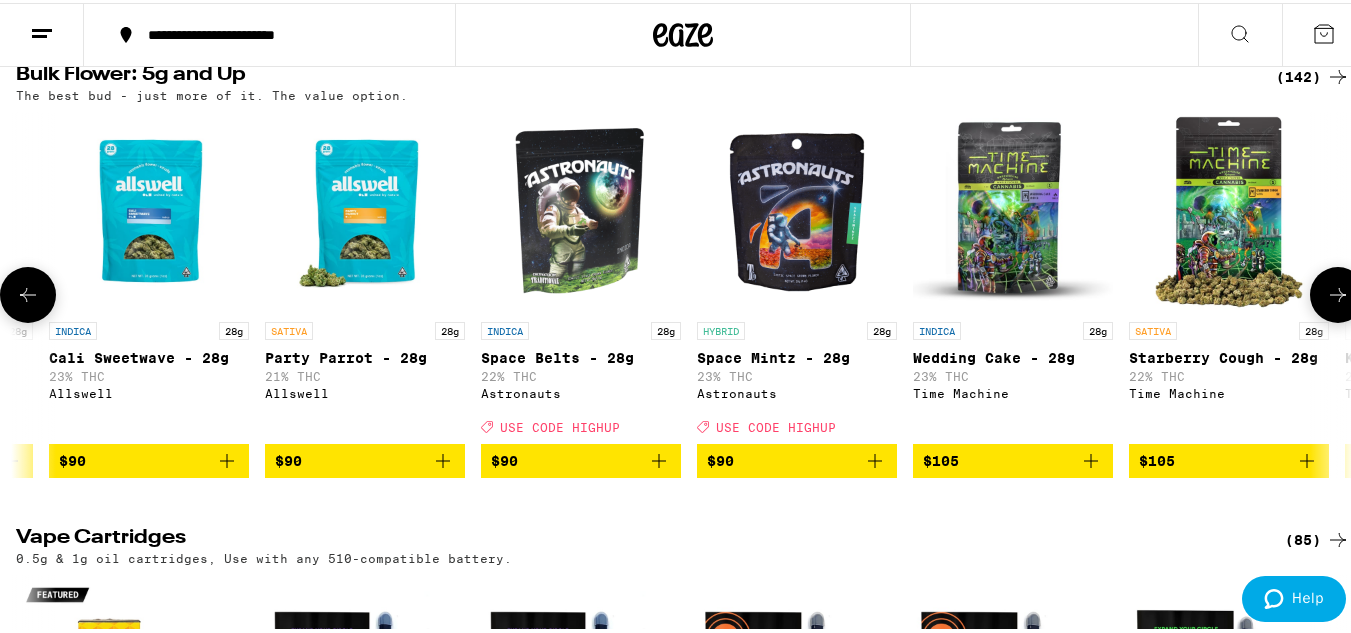 click 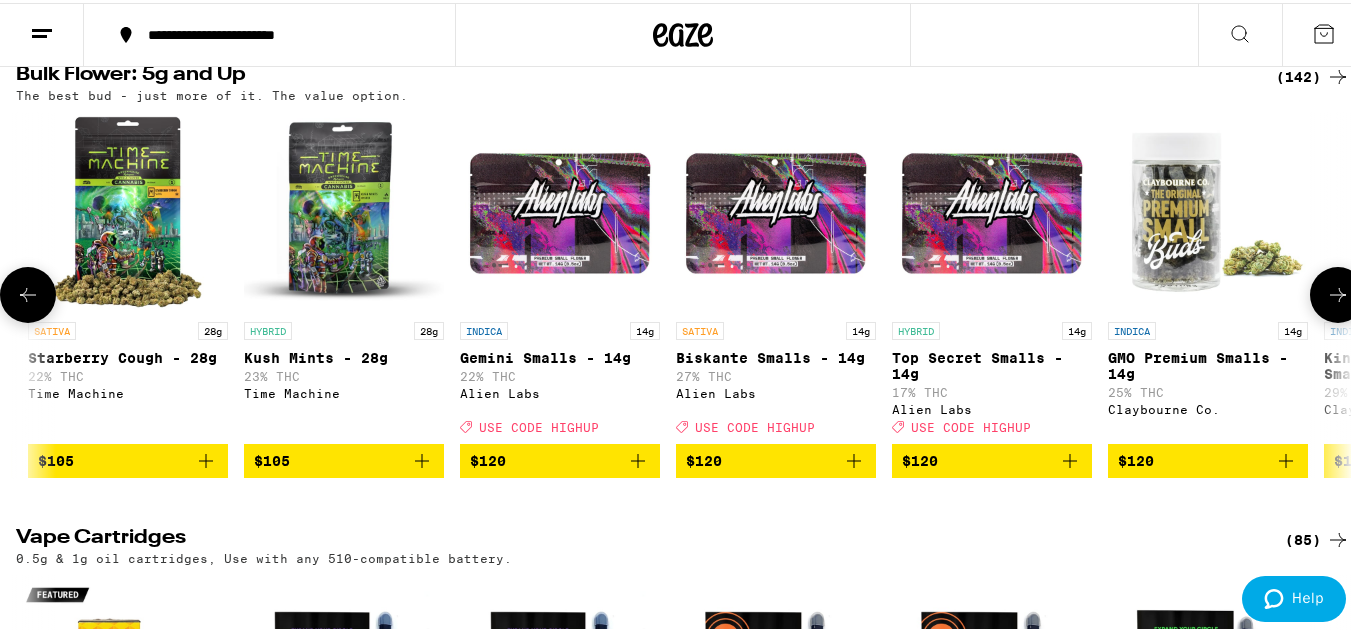click 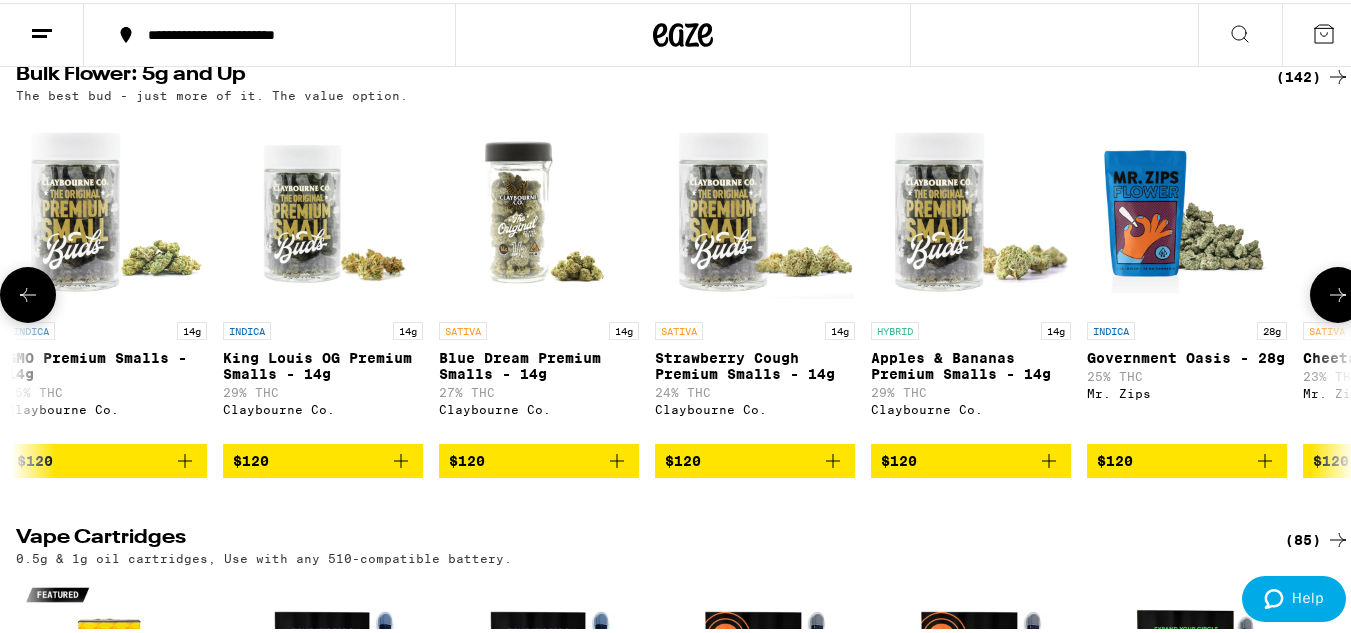 click 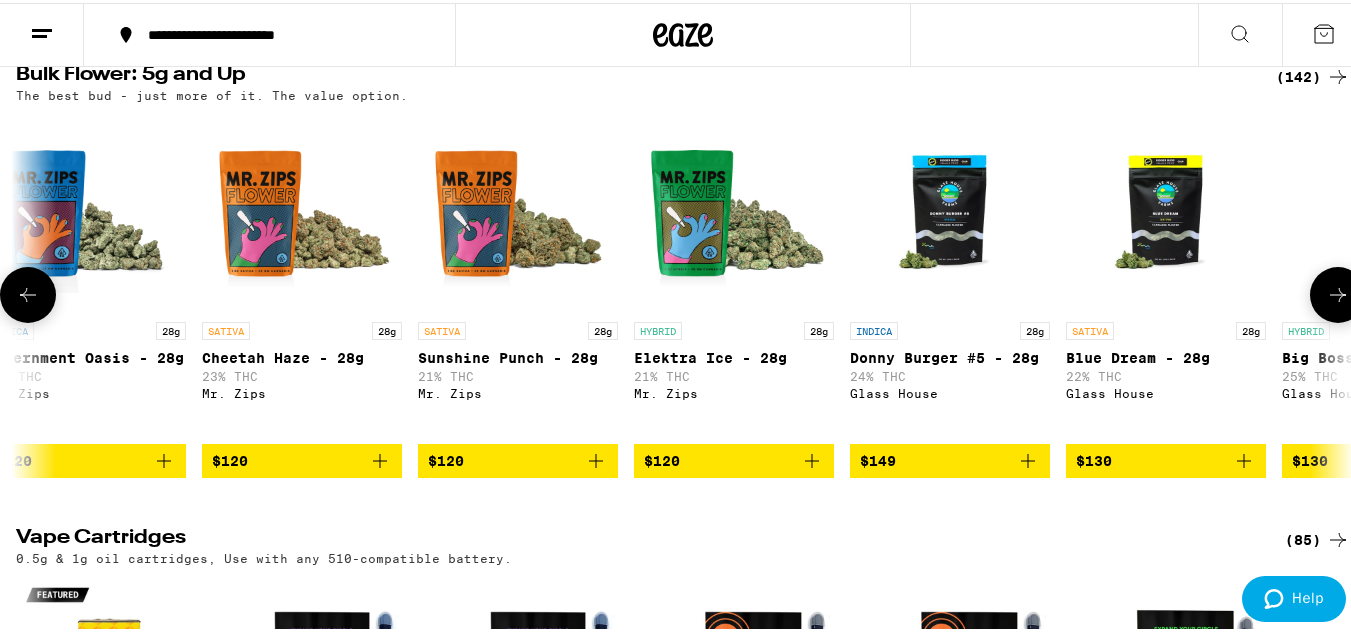 click 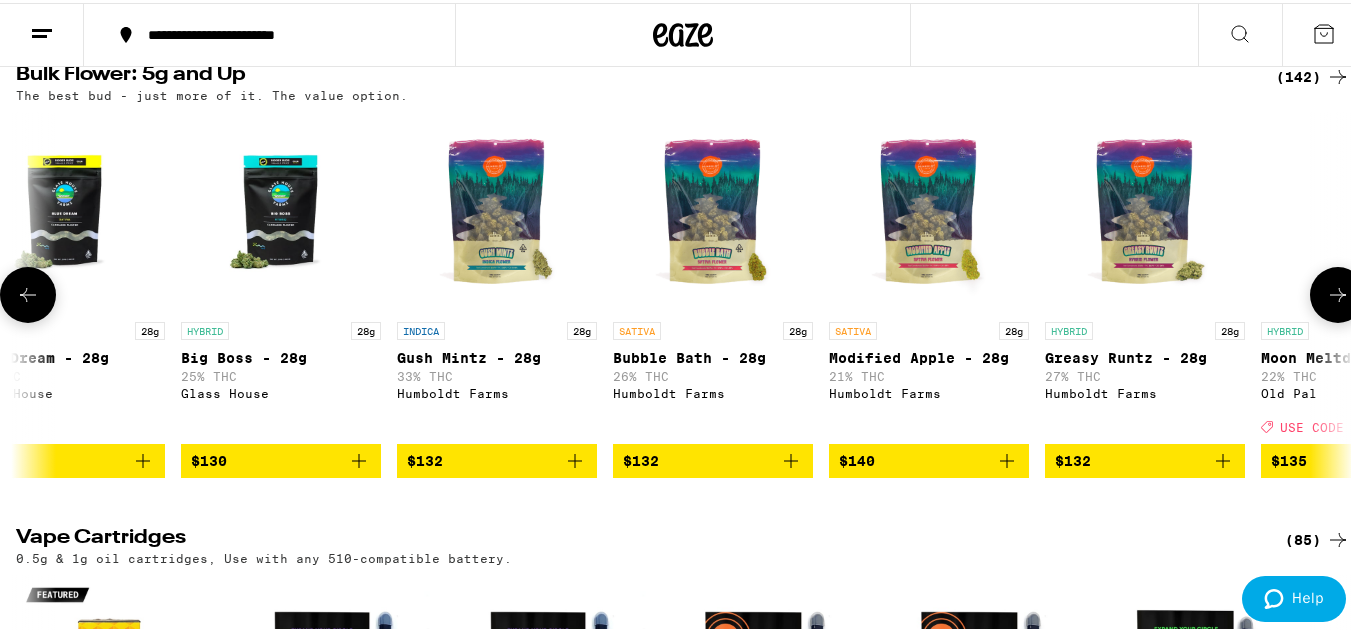 click 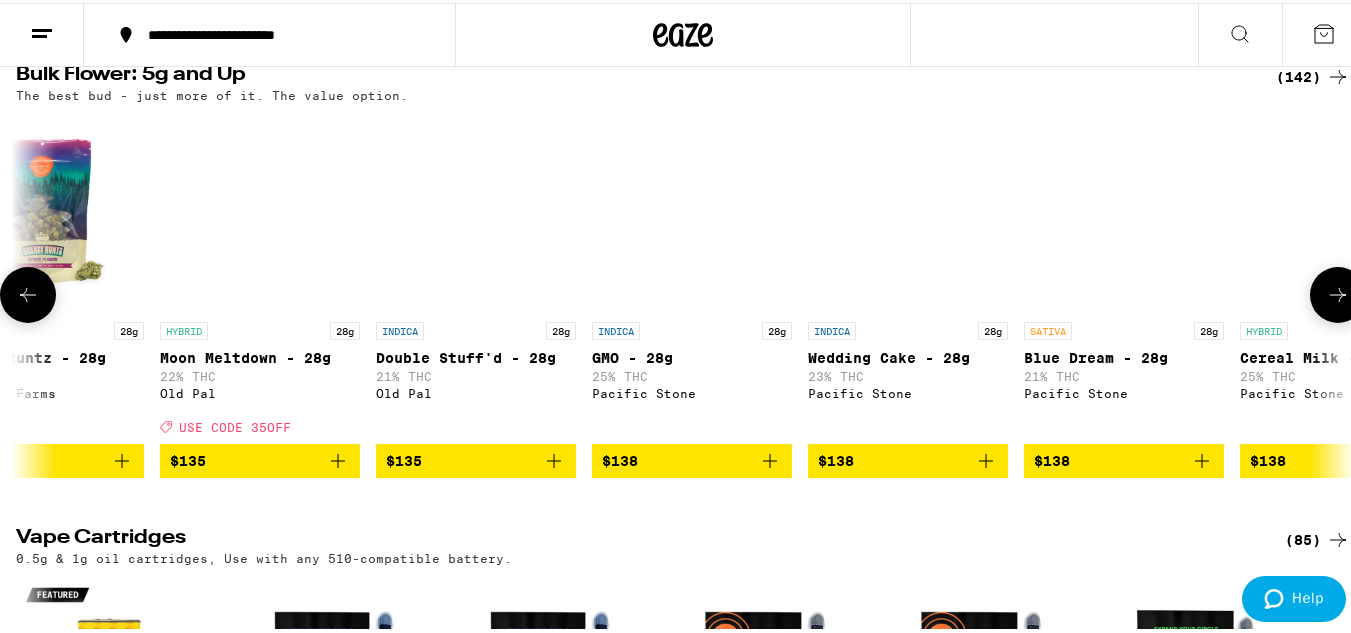 click 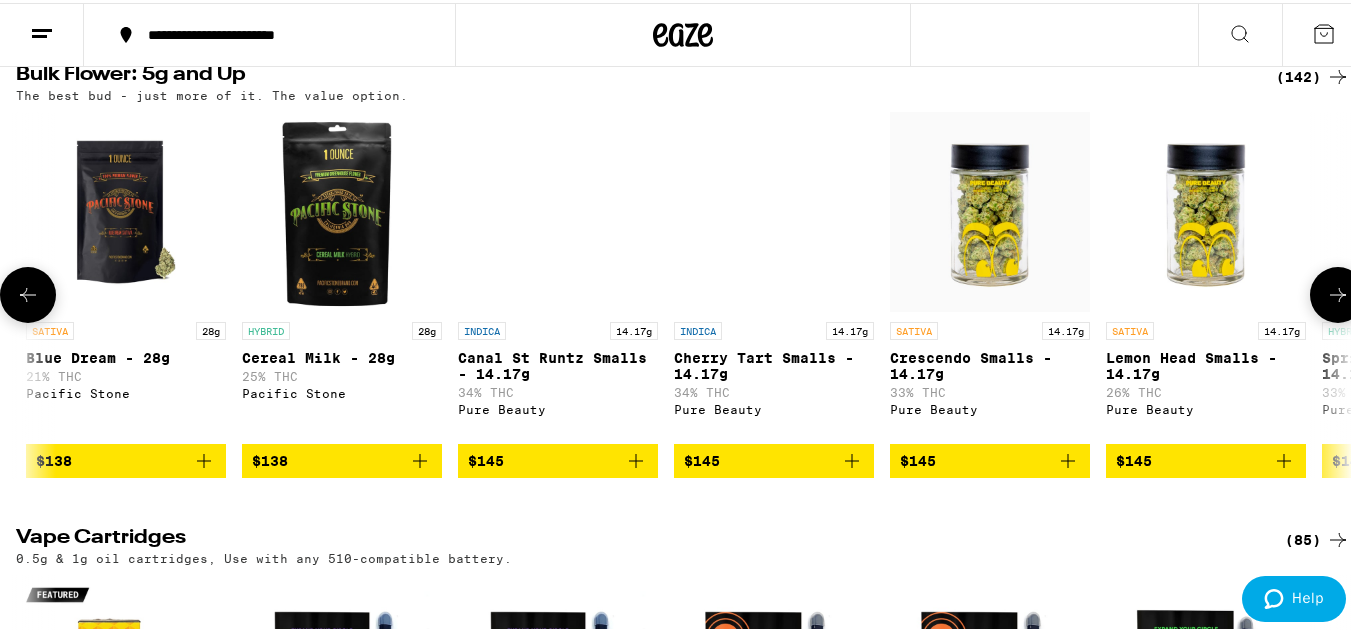 scroll, scrollTop: 0, scrollLeft: 27525, axis: horizontal 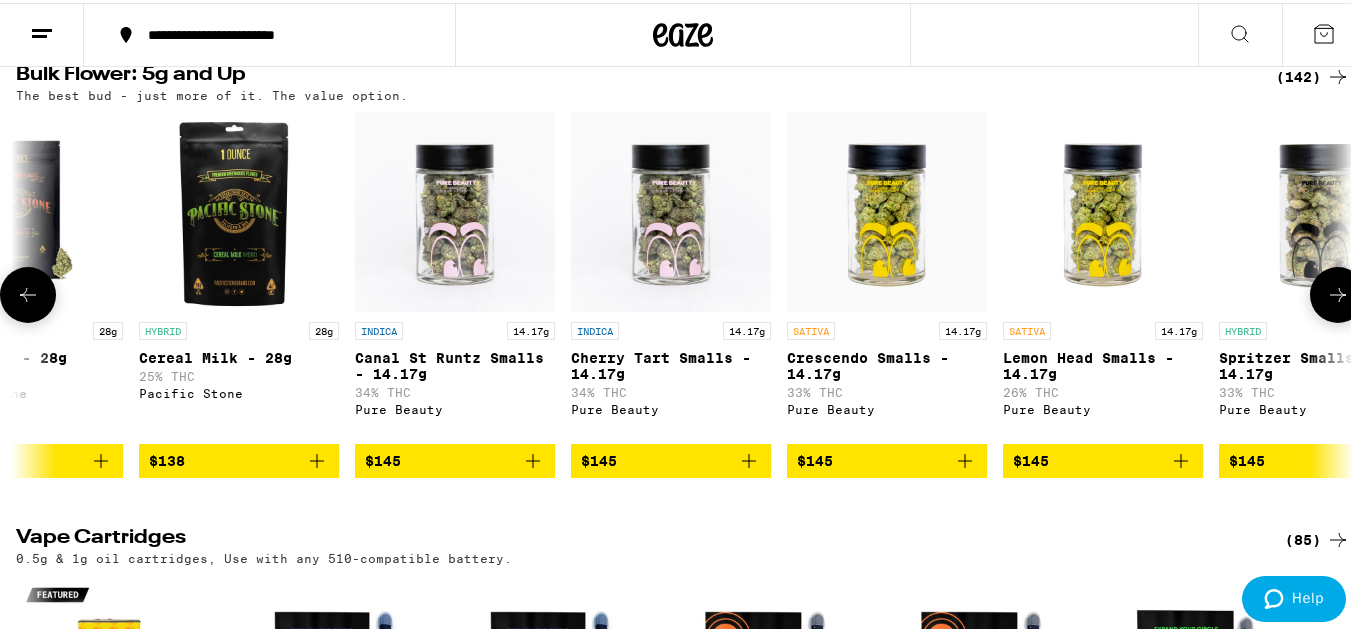 click 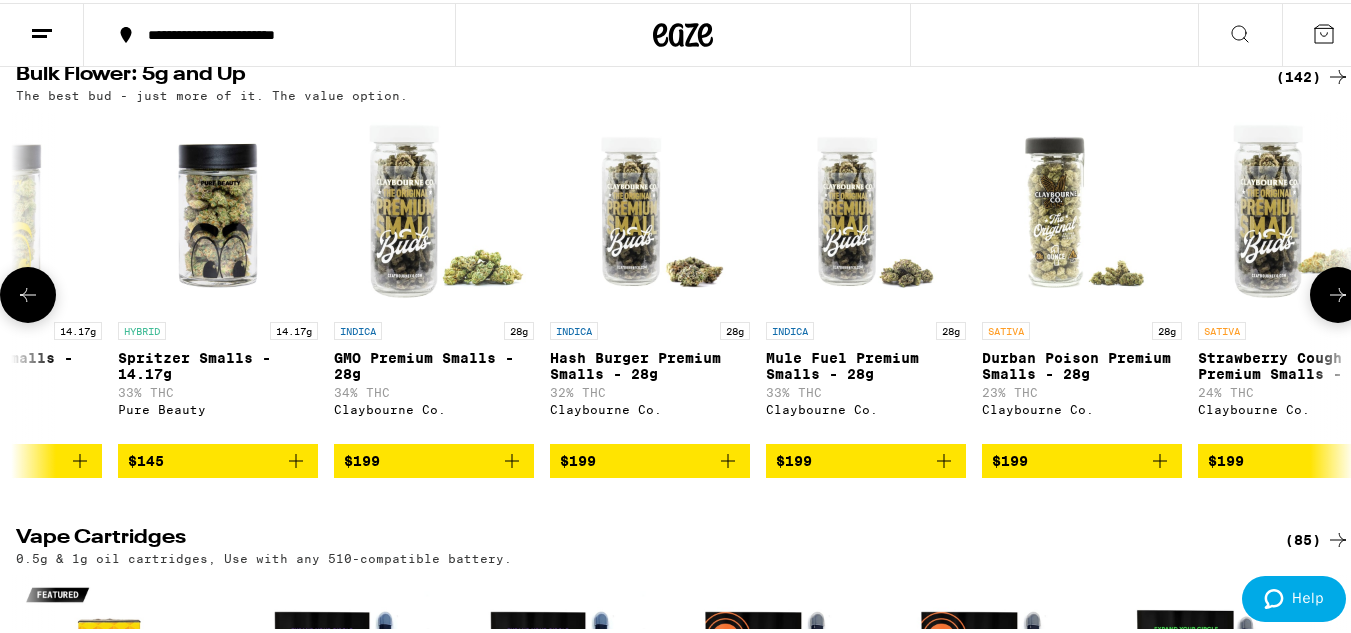 click 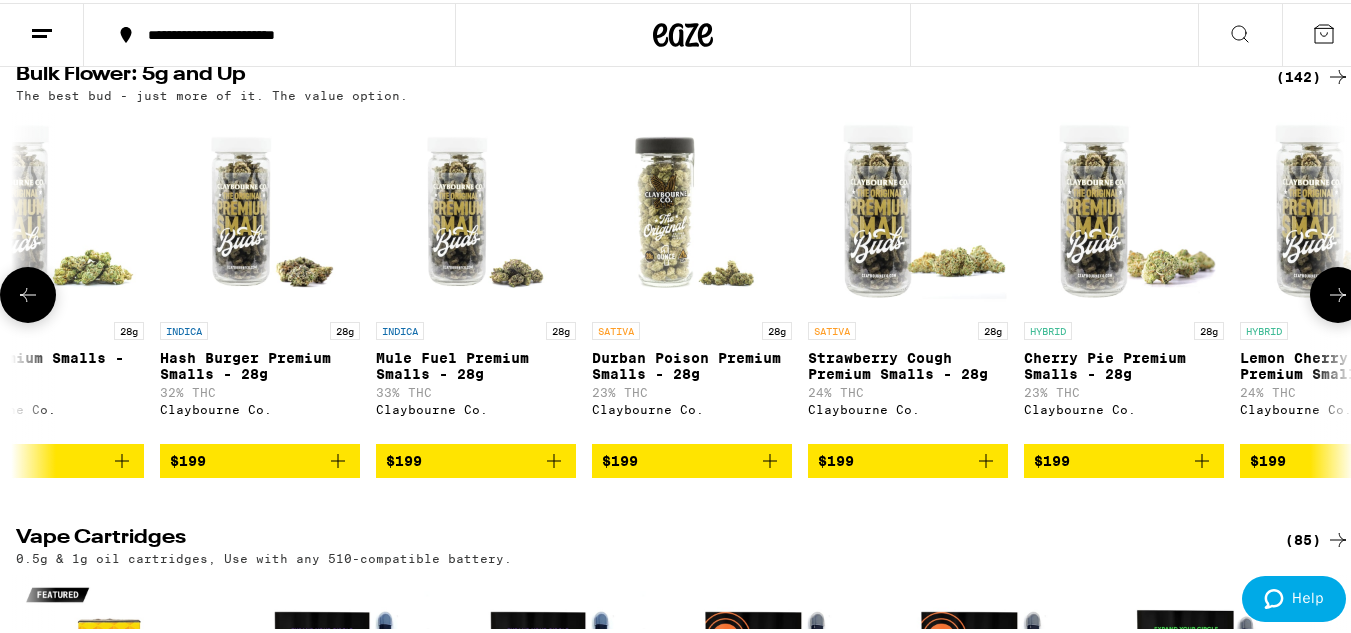 scroll, scrollTop: 0, scrollLeft: 29353, axis: horizontal 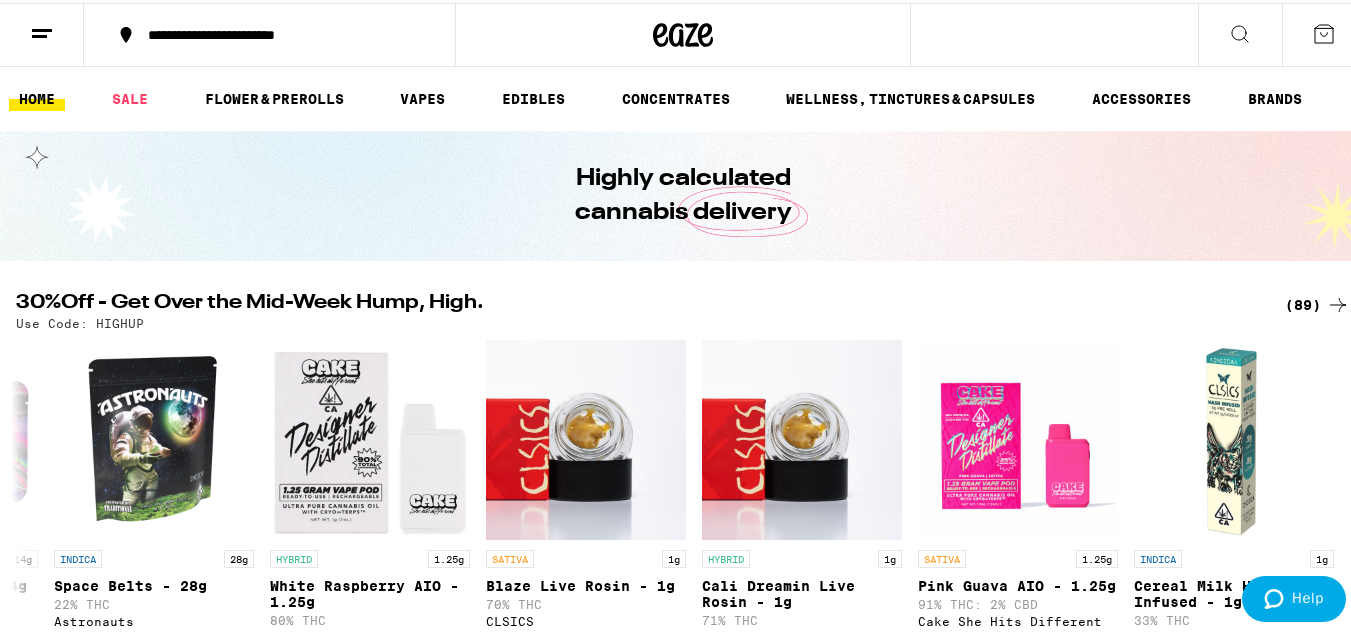 click on "(89)" at bounding box center [1317, 302] 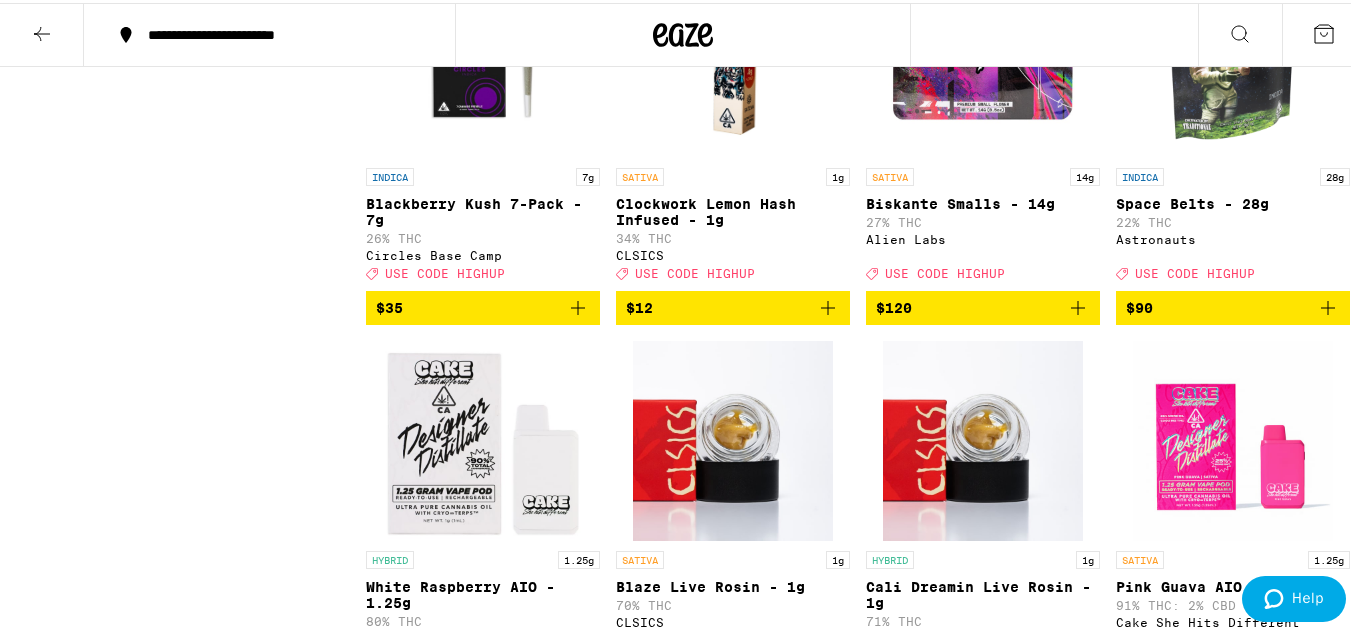 scroll, scrollTop: 7900, scrollLeft: 0, axis: vertical 